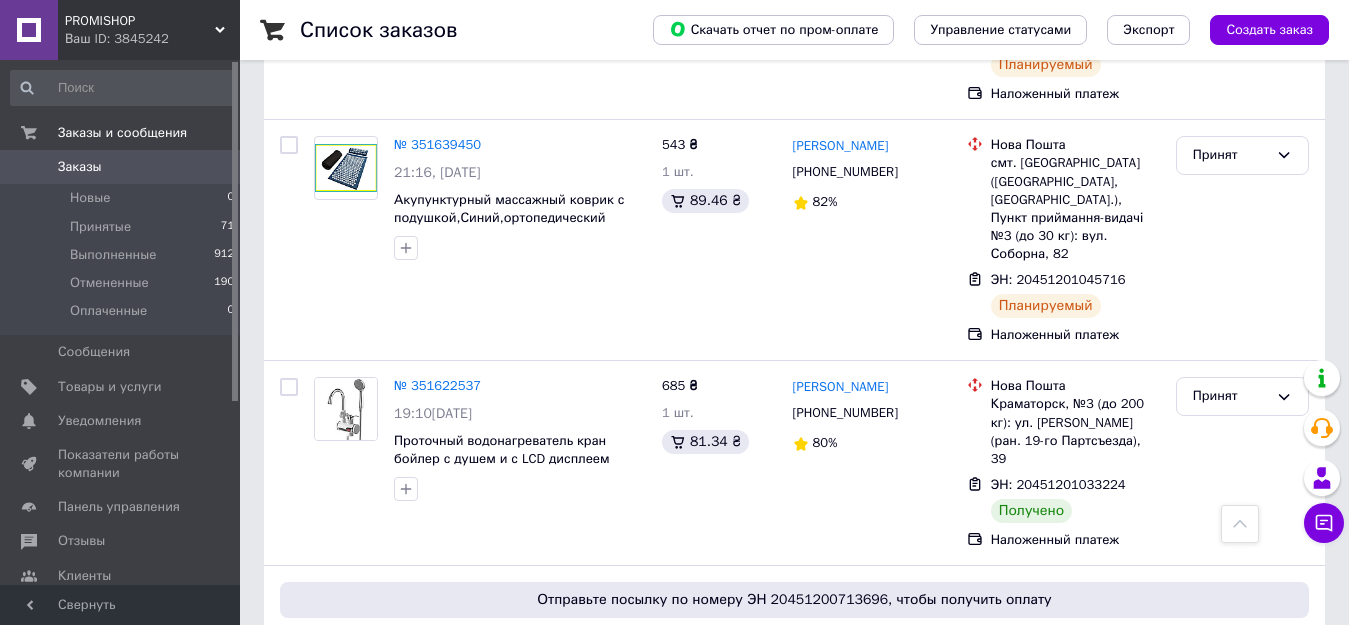 scroll, scrollTop: 1500, scrollLeft: 0, axis: vertical 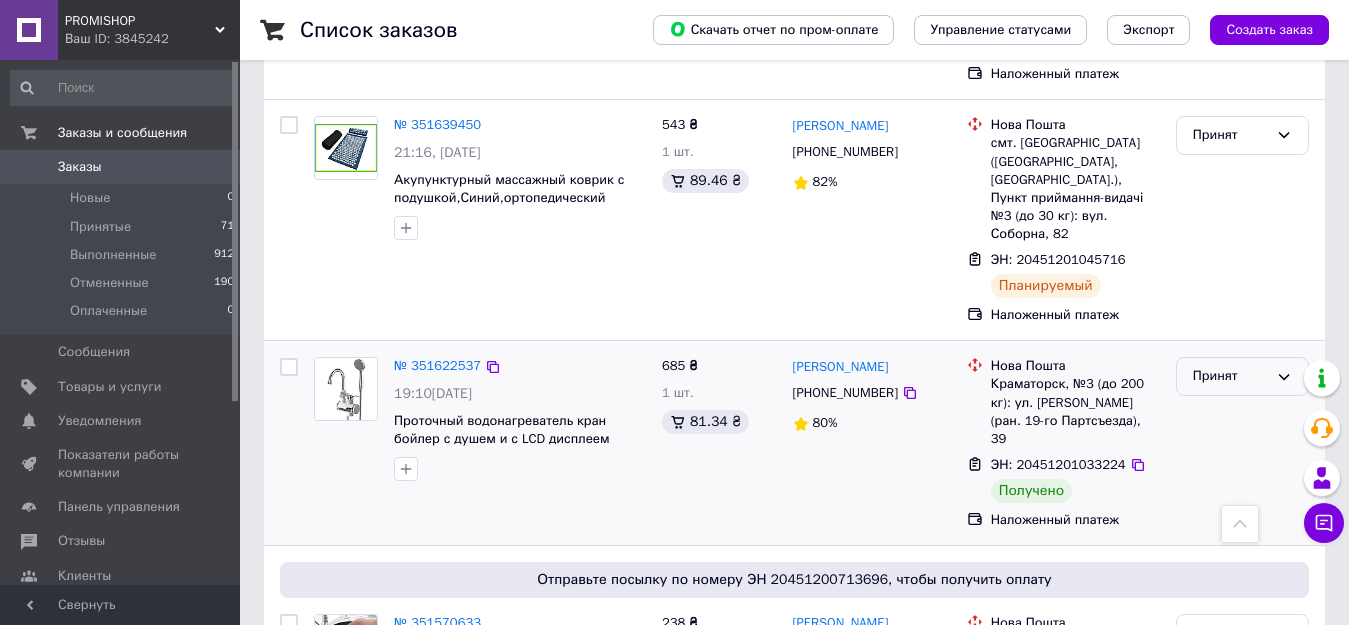 click 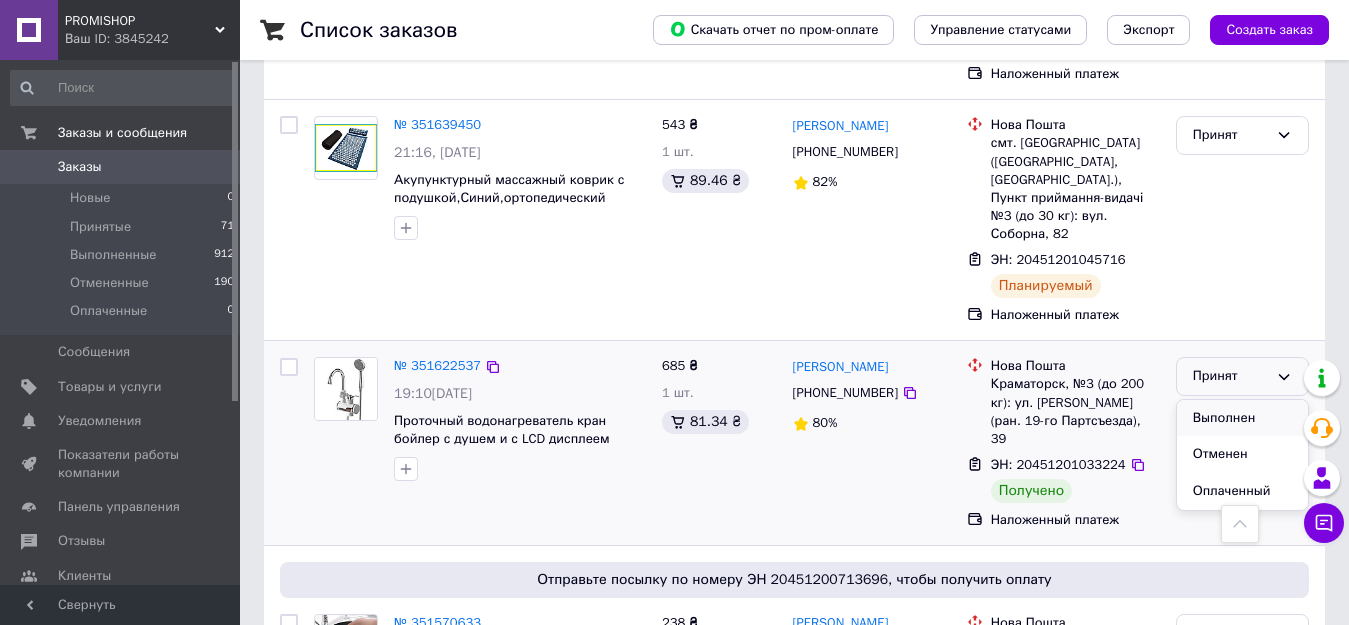 click on "Выполнен" at bounding box center (1242, 418) 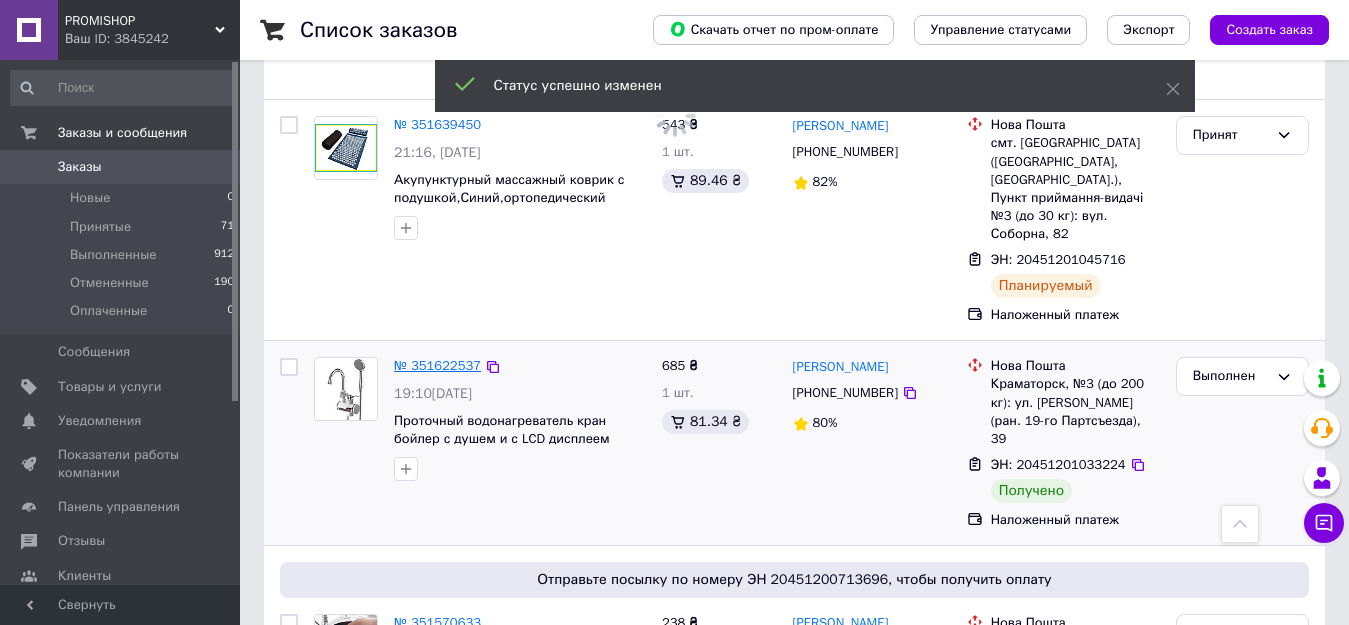 click on "№ 351622537" at bounding box center (437, 365) 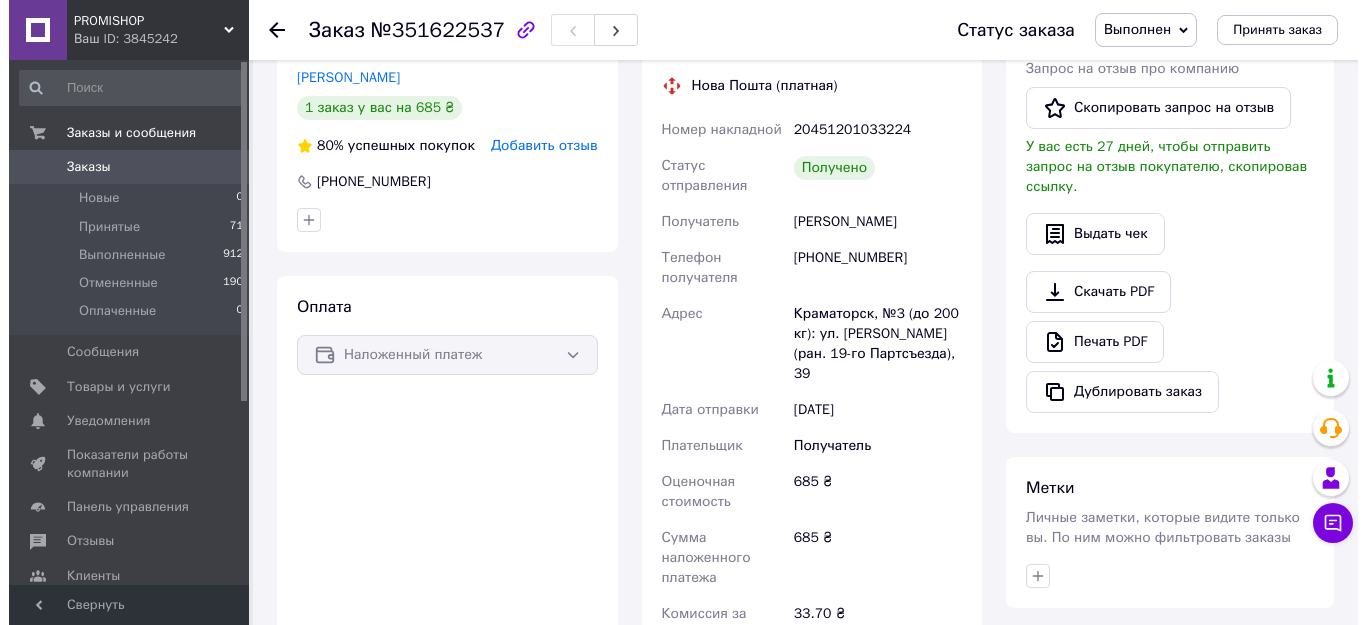 scroll, scrollTop: 500, scrollLeft: 0, axis: vertical 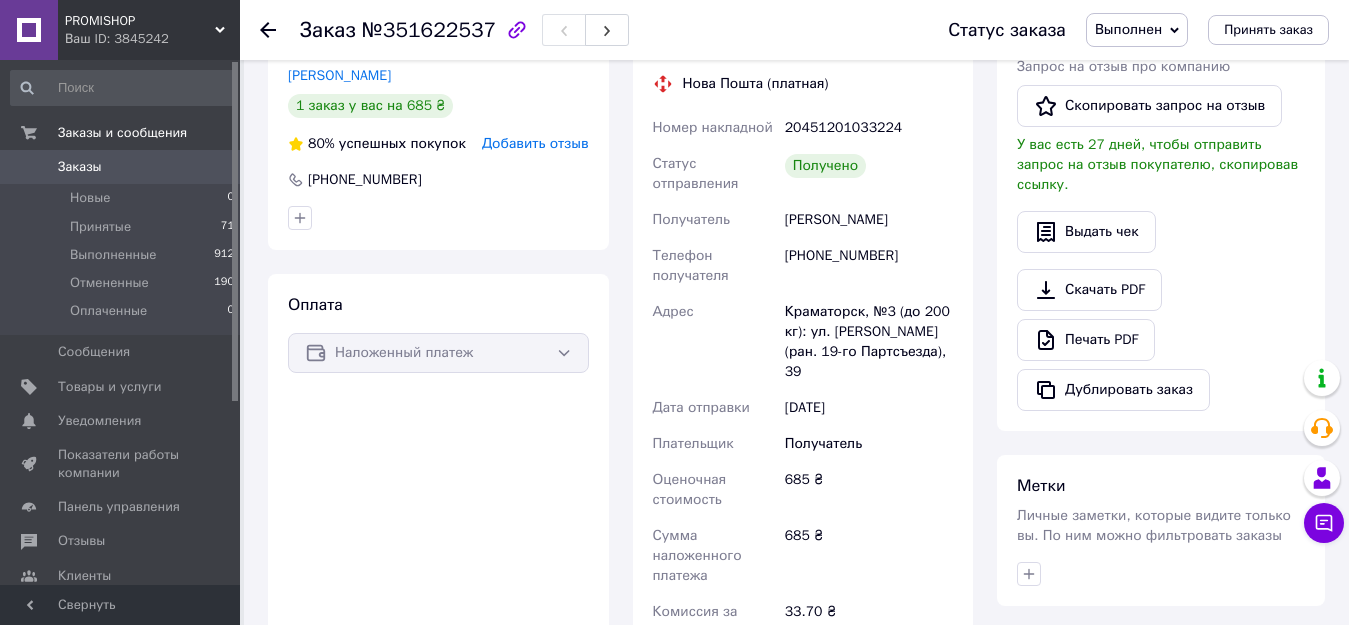 click on "Добавить отзыв" at bounding box center (535, 143) 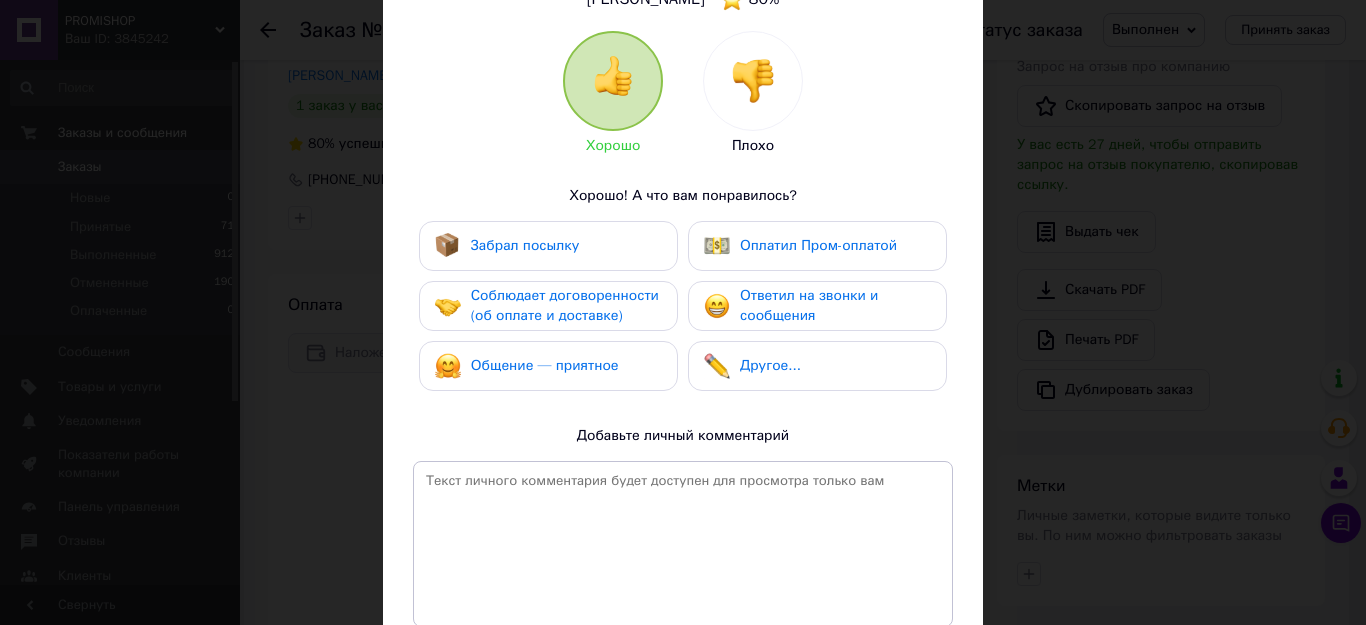 scroll, scrollTop: 200, scrollLeft: 0, axis: vertical 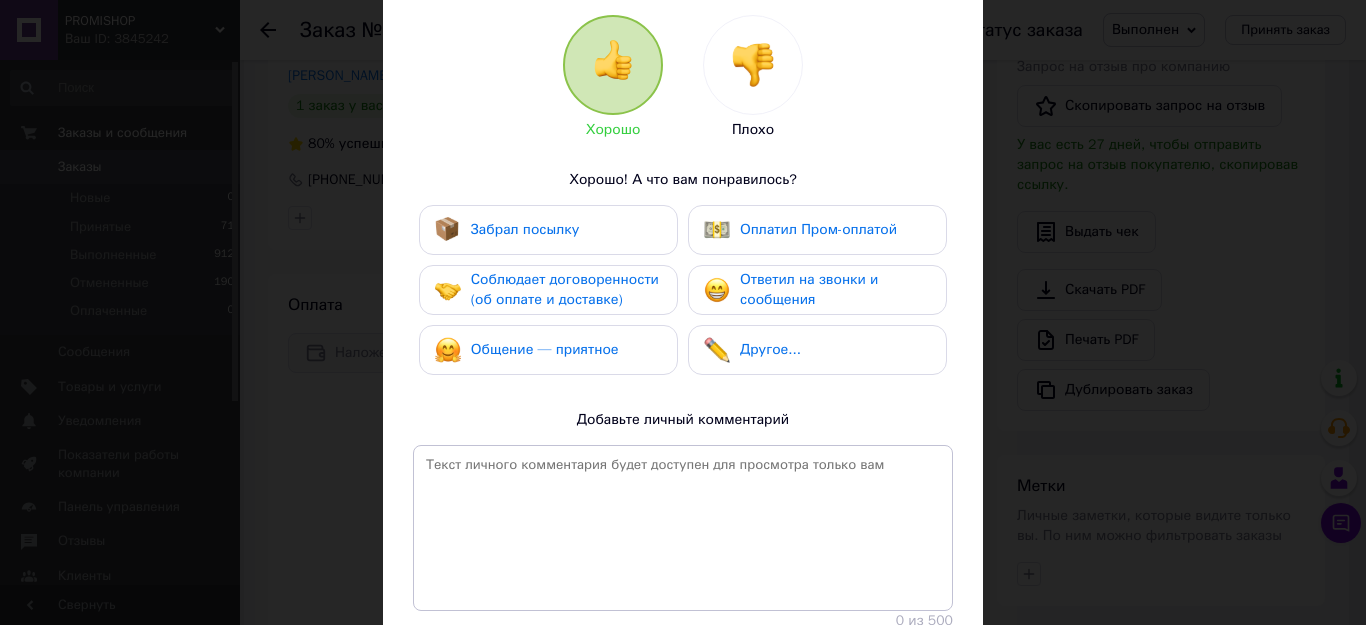 click on "Забрал посылку" at bounding box center [525, 229] 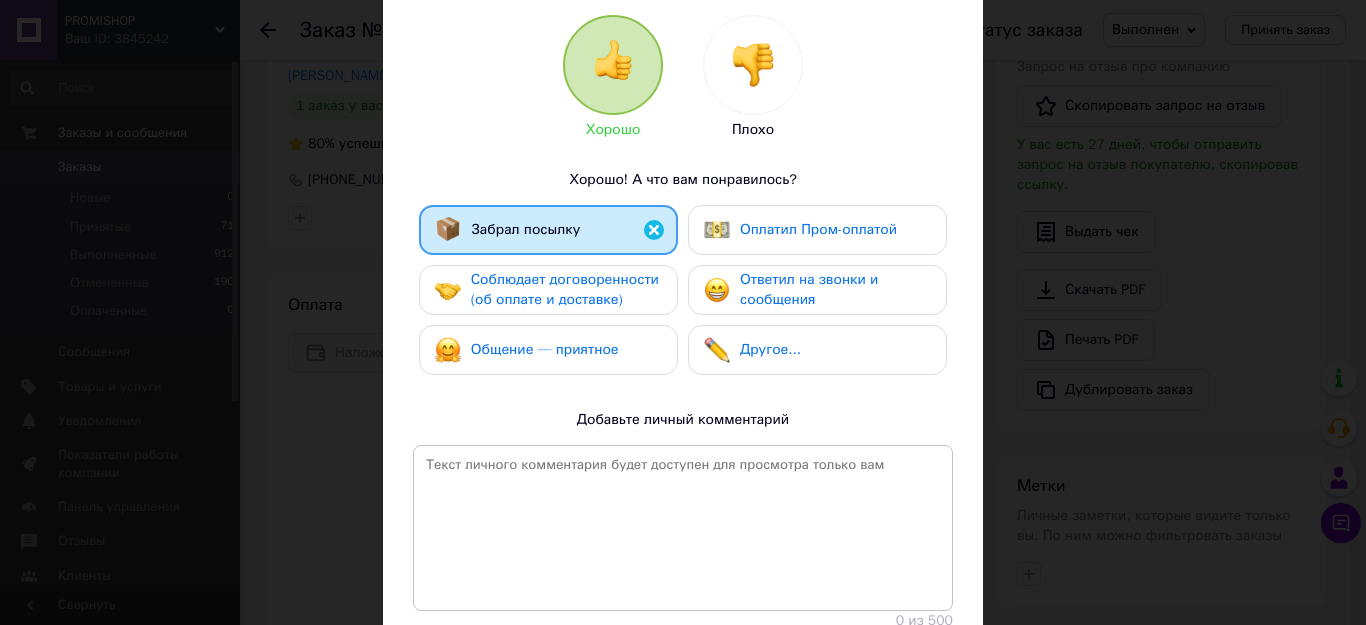 drag, startPoint x: 520, startPoint y: 275, endPoint x: 530, endPoint y: 341, distance: 66.75328 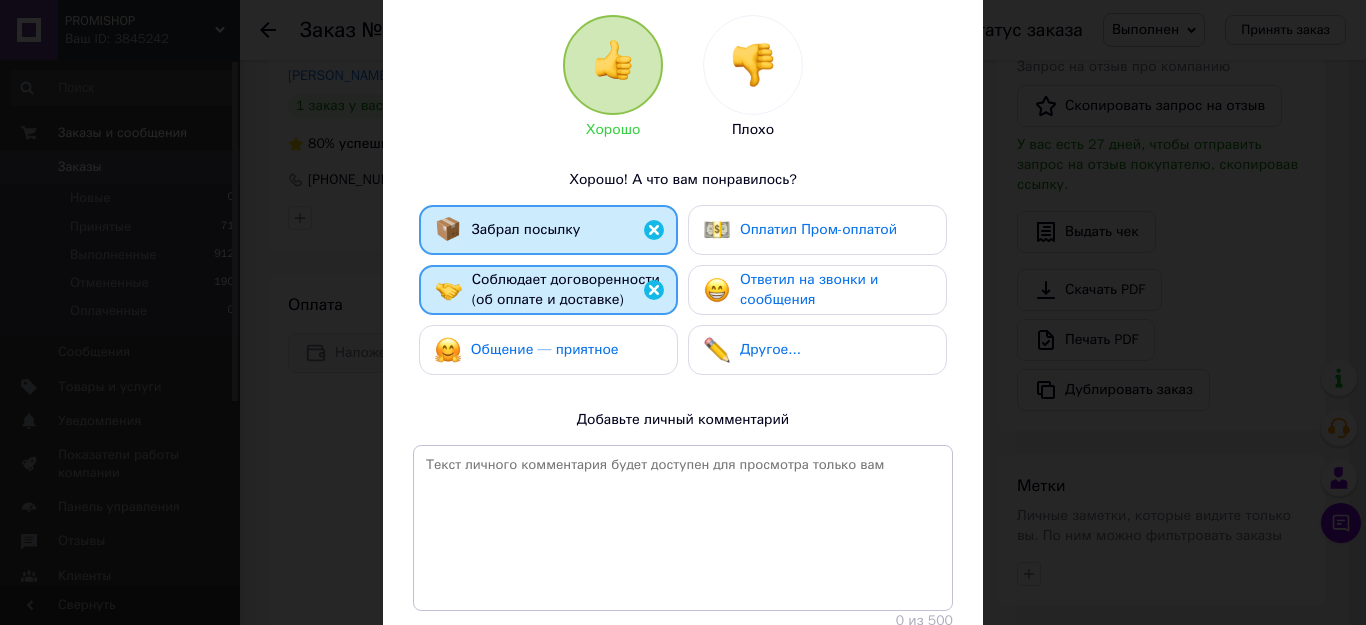 drag, startPoint x: 533, startPoint y: 344, endPoint x: 626, endPoint y: 322, distance: 95.566734 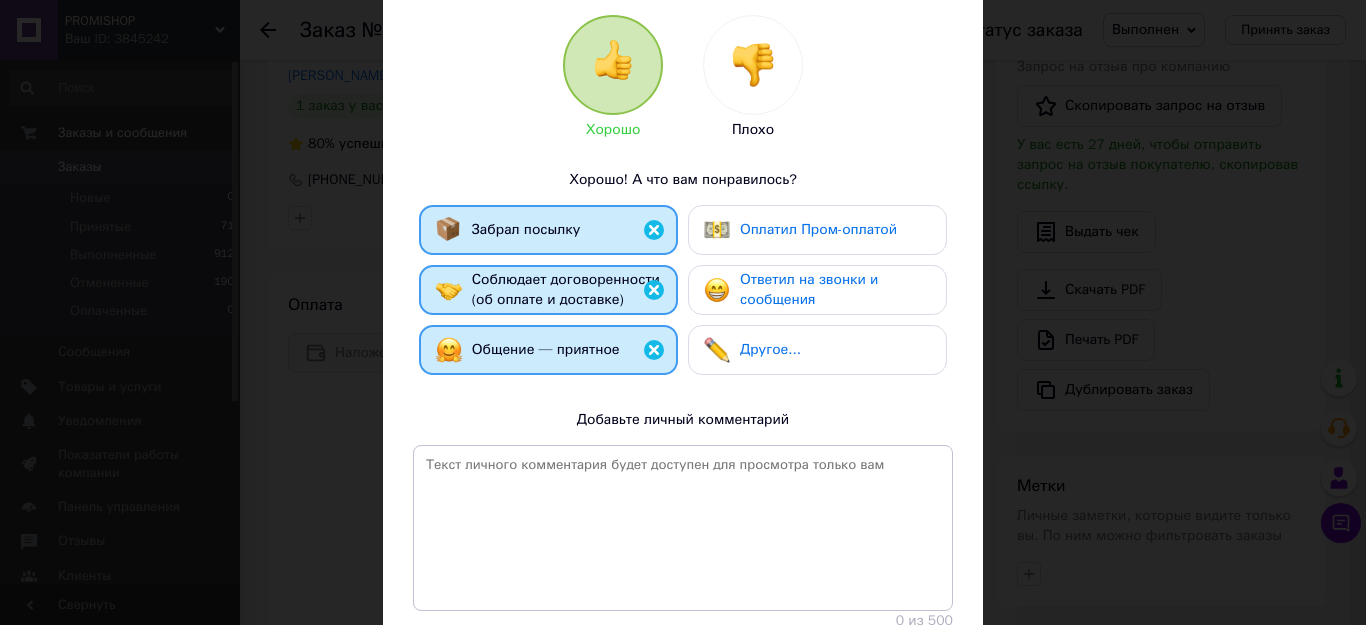 click on "Ответил на звонки и сообщения" at bounding box center (809, 289) 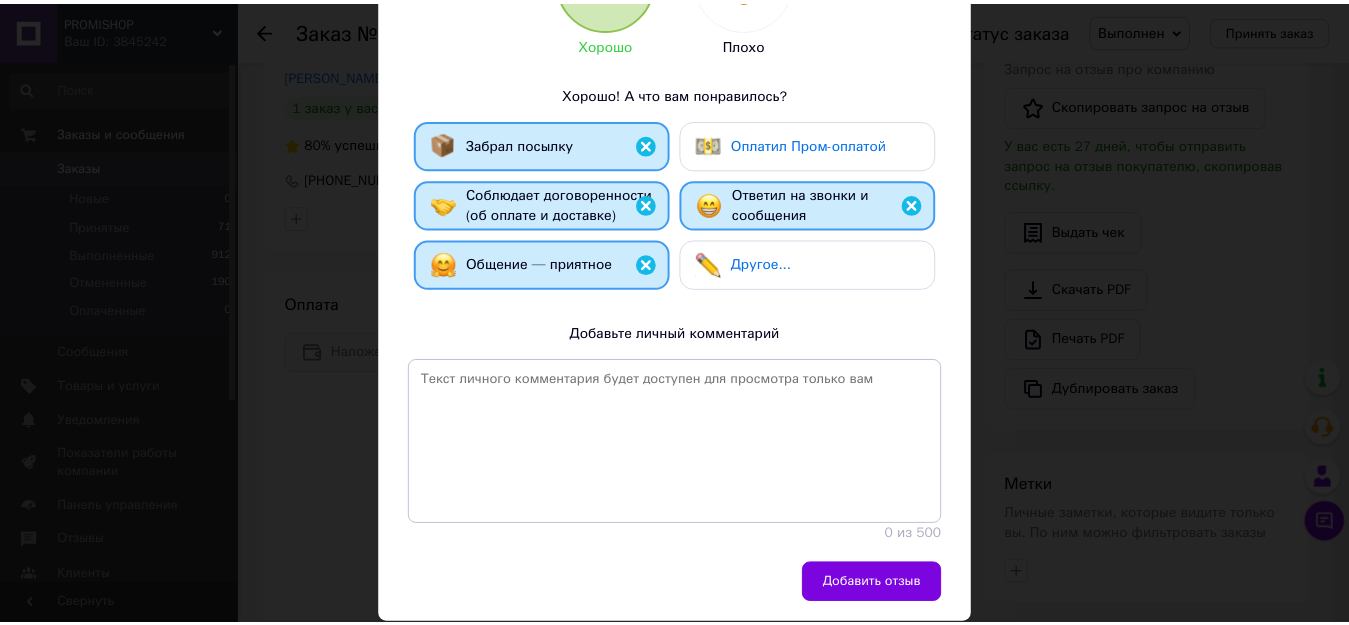scroll, scrollTop: 347, scrollLeft: 0, axis: vertical 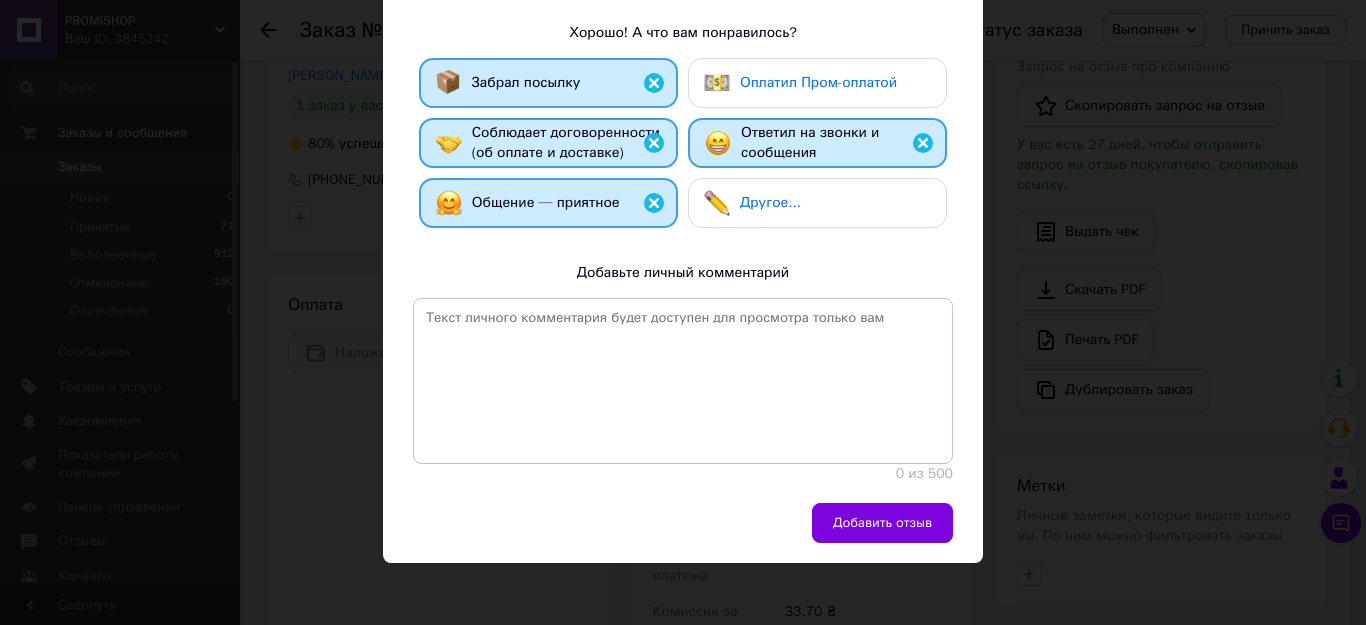 click on "Добавить отзыв" at bounding box center (882, 523) 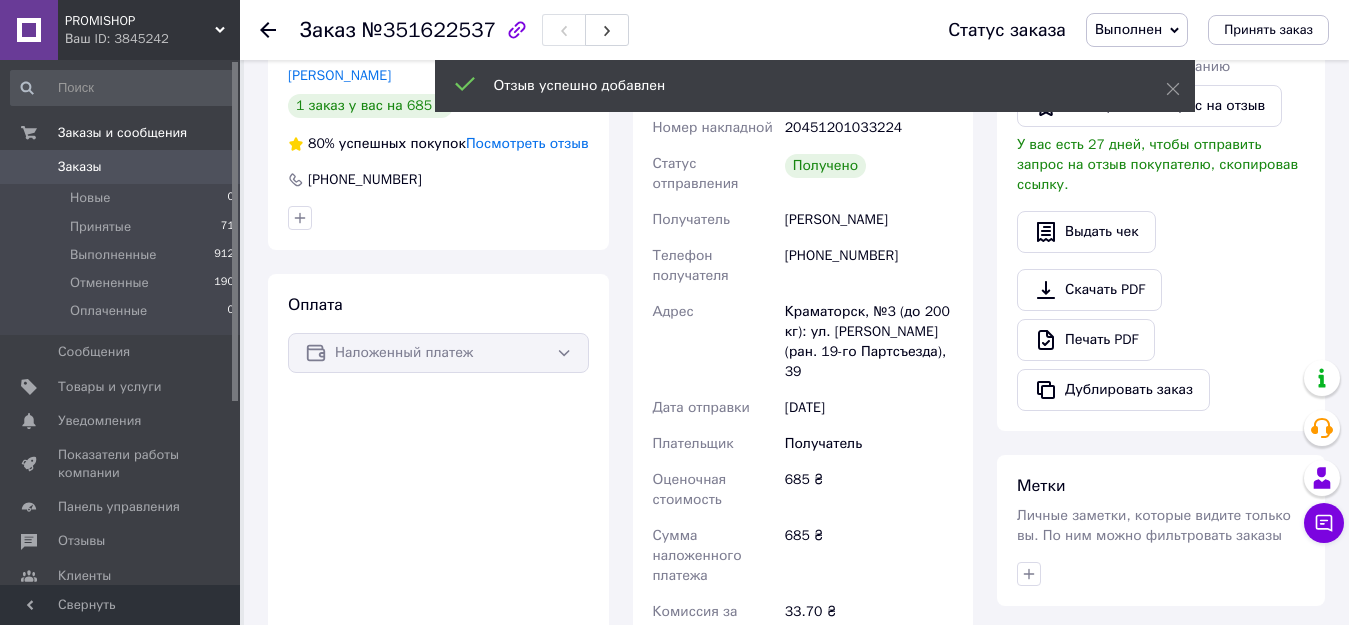 click 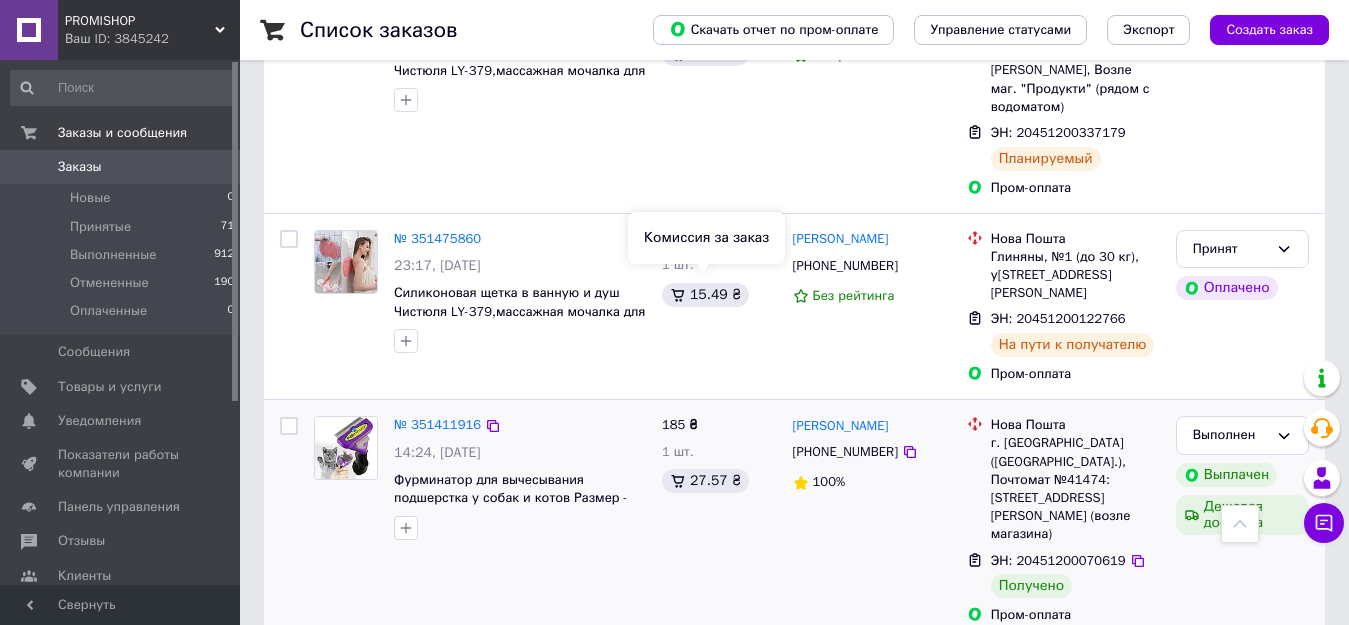 scroll, scrollTop: 2400, scrollLeft: 0, axis: vertical 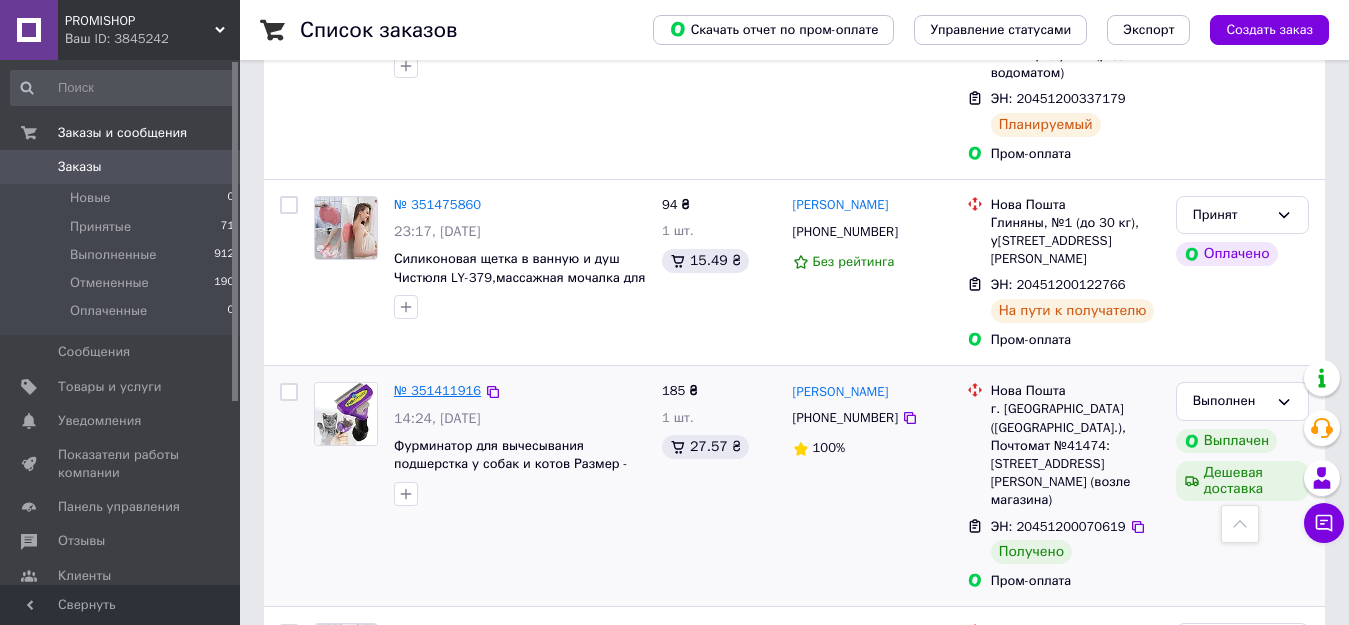click on "№ 351411916" at bounding box center (437, 390) 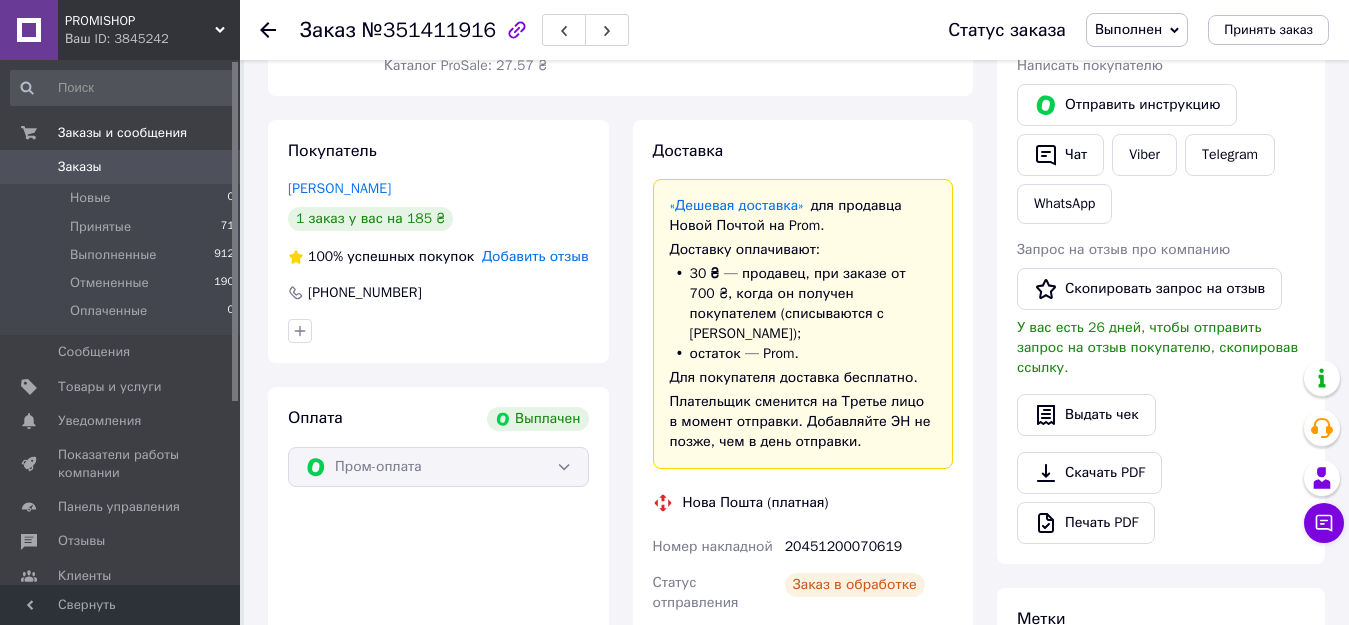 scroll, scrollTop: 1538, scrollLeft: 0, axis: vertical 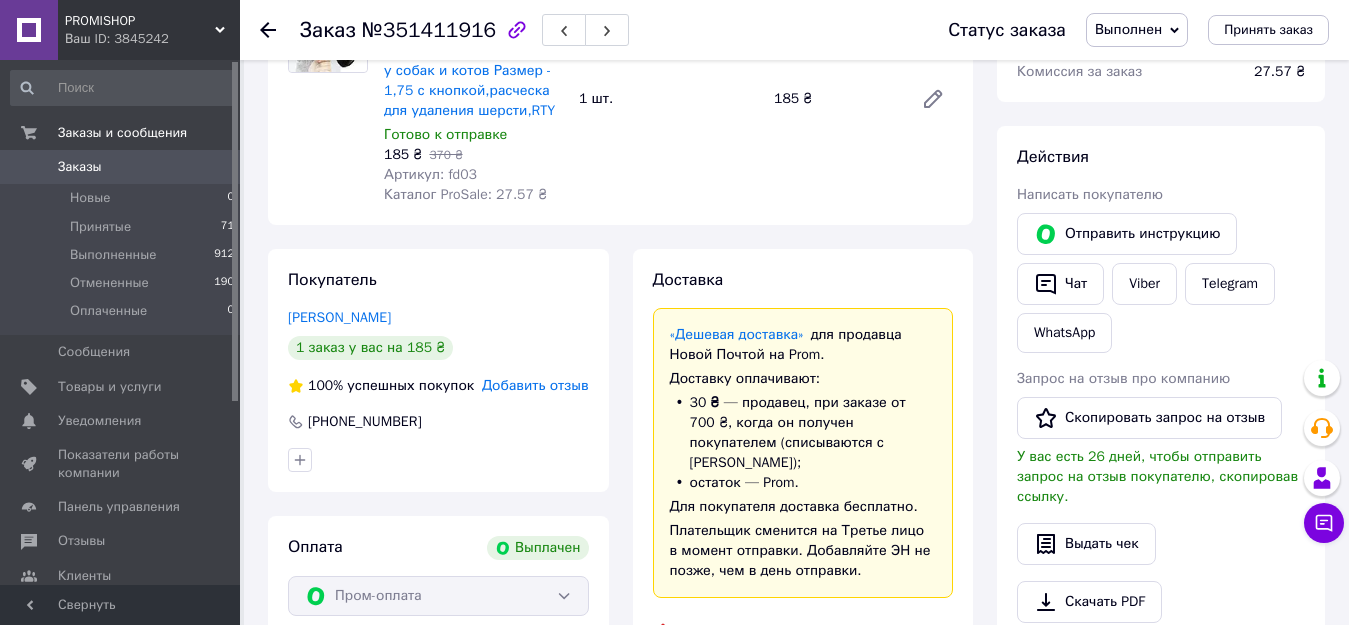 click on "Добавить отзыв" at bounding box center (535, 385) 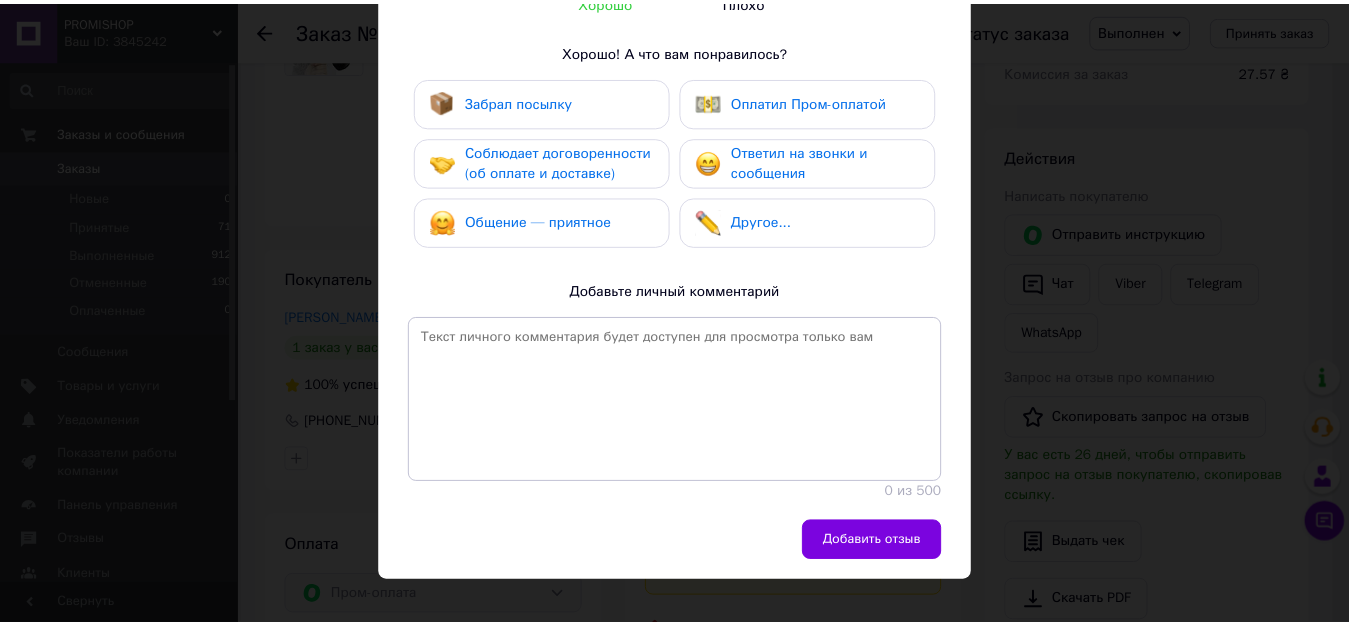 scroll, scrollTop: 347, scrollLeft: 0, axis: vertical 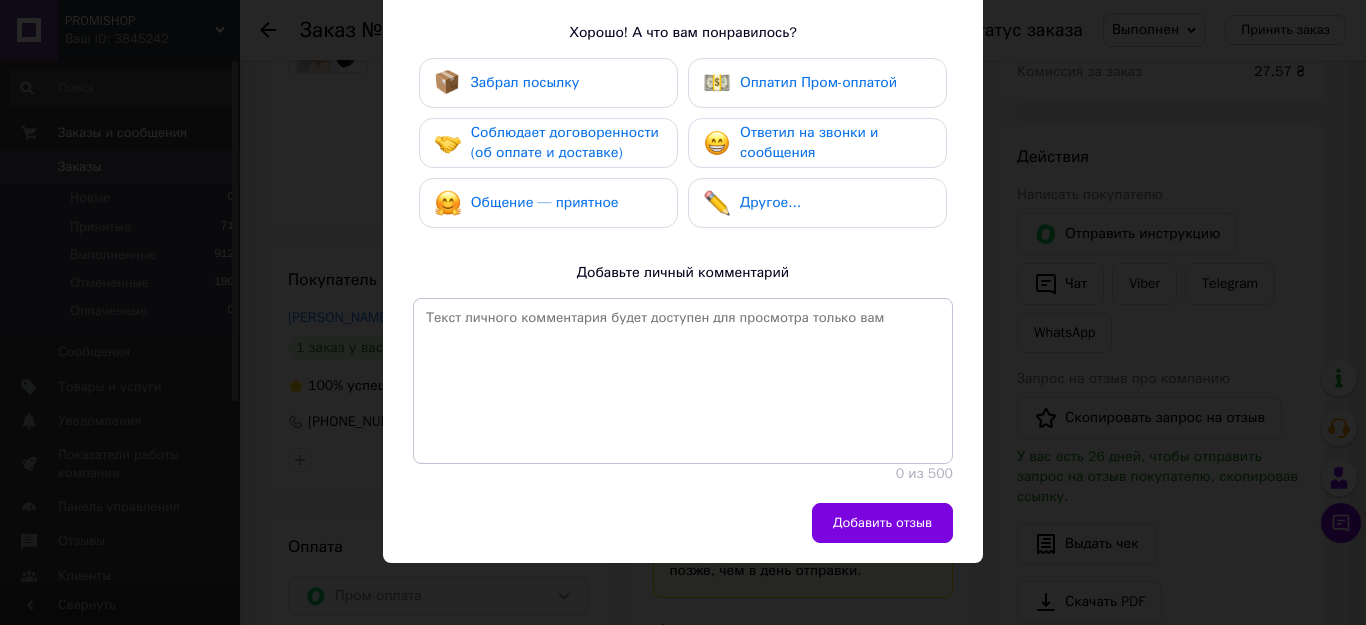click on "Забрал посылку" at bounding box center [548, 83] 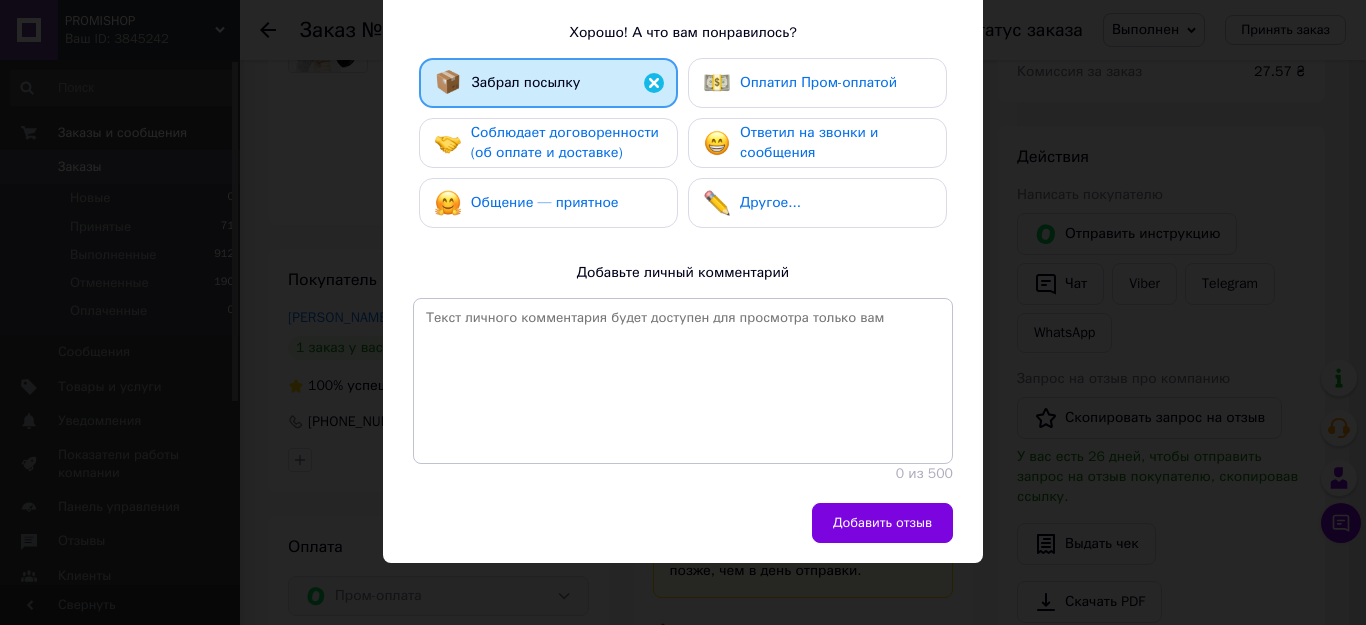 click on "Соблюдает договоренности (об оплате и доставке)" at bounding box center [565, 142] 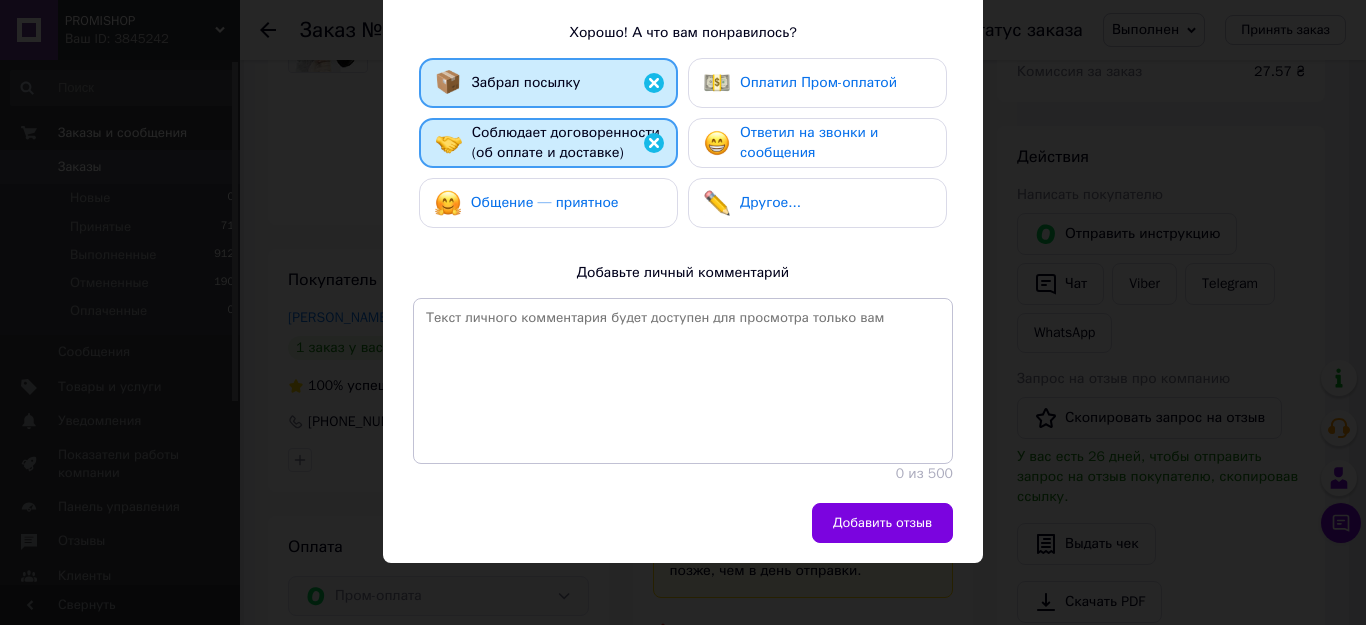 drag, startPoint x: 553, startPoint y: 189, endPoint x: 615, endPoint y: 176, distance: 63.348244 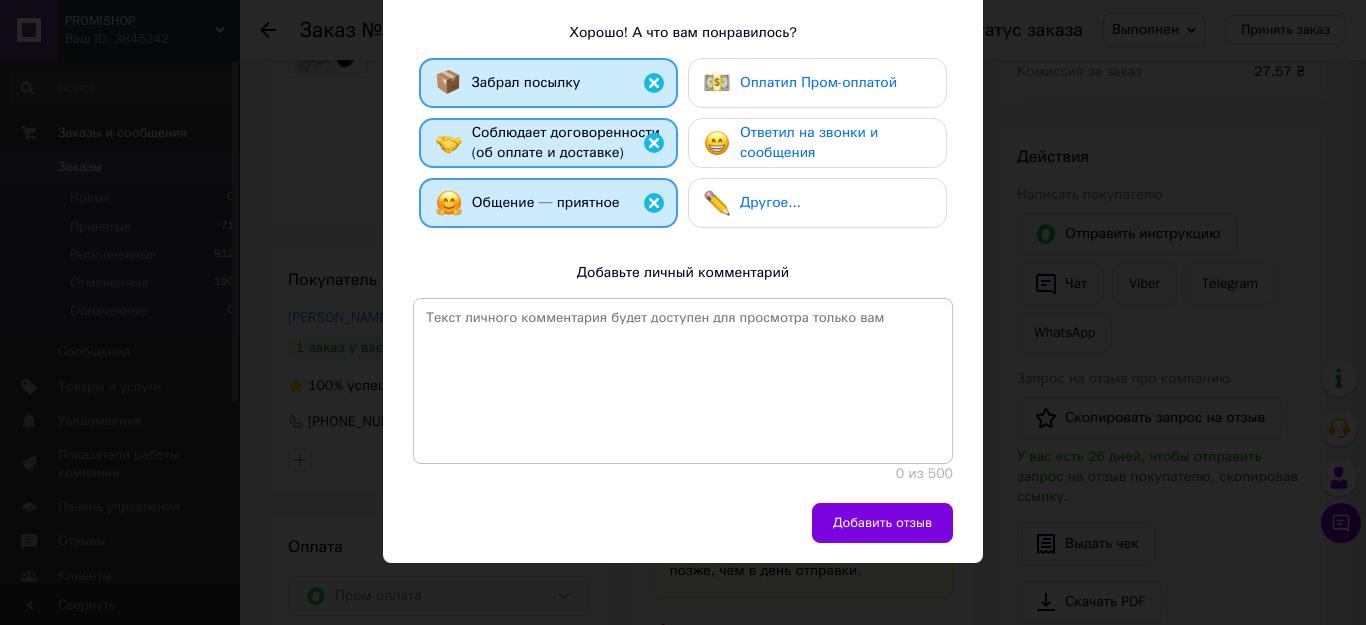 click on "Оплатил Пром-оплатой" at bounding box center [818, 82] 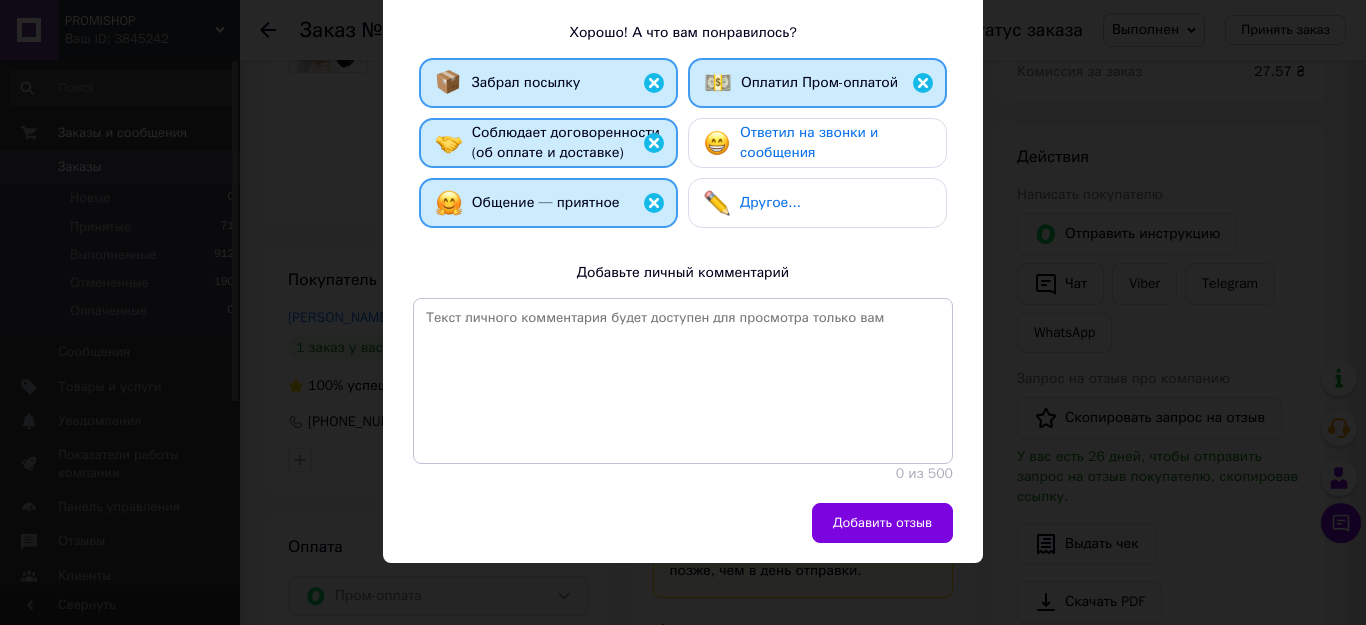 drag, startPoint x: 799, startPoint y: 142, endPoint x: 780, endPoint y: 204, distance: 64.84597 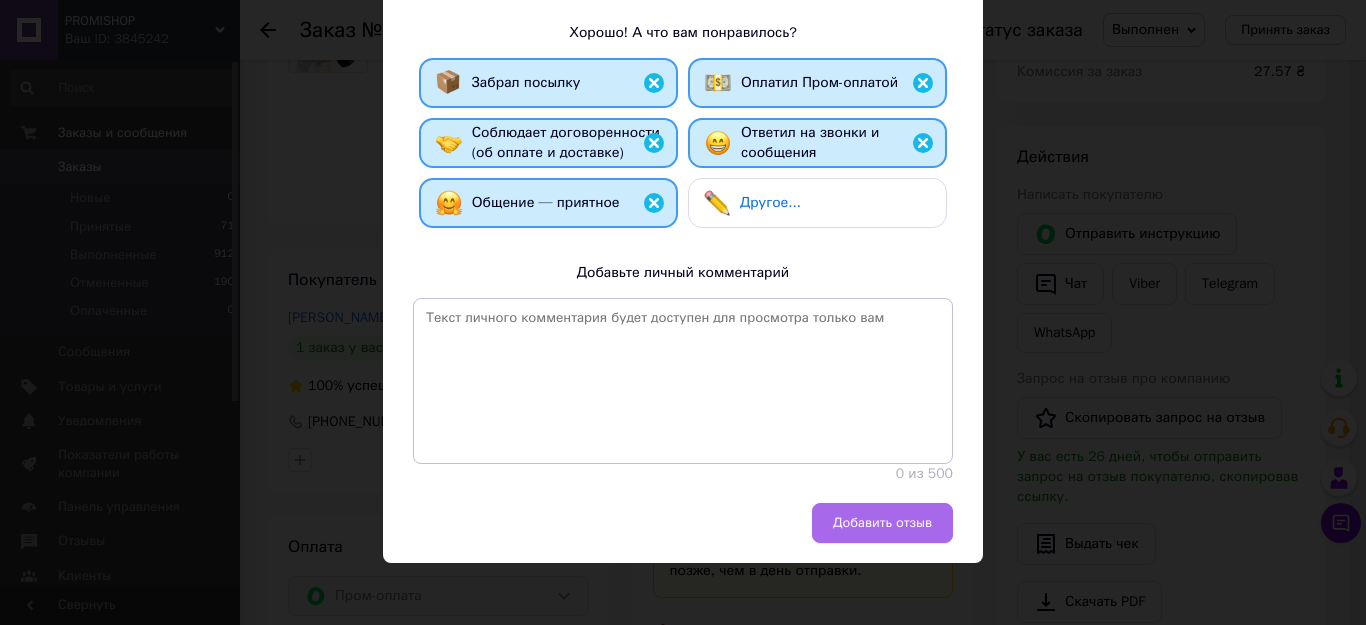 click on "Добавить отзыв" at bounding box center [882, 523] 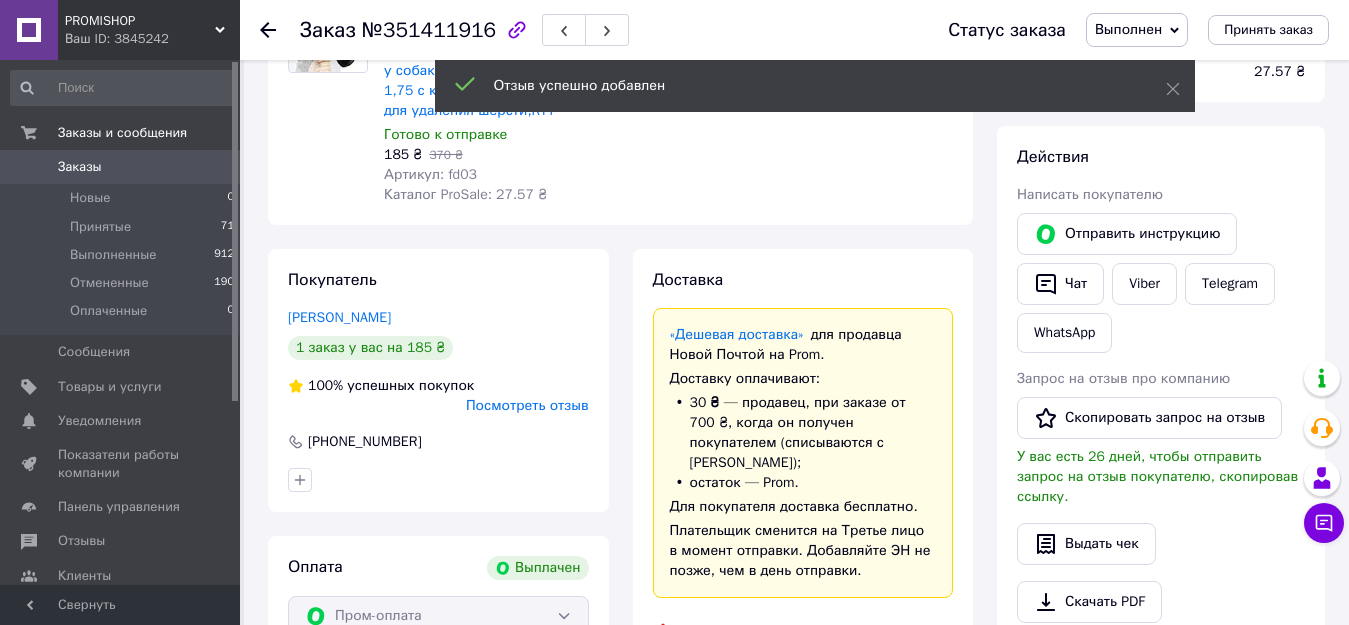 click 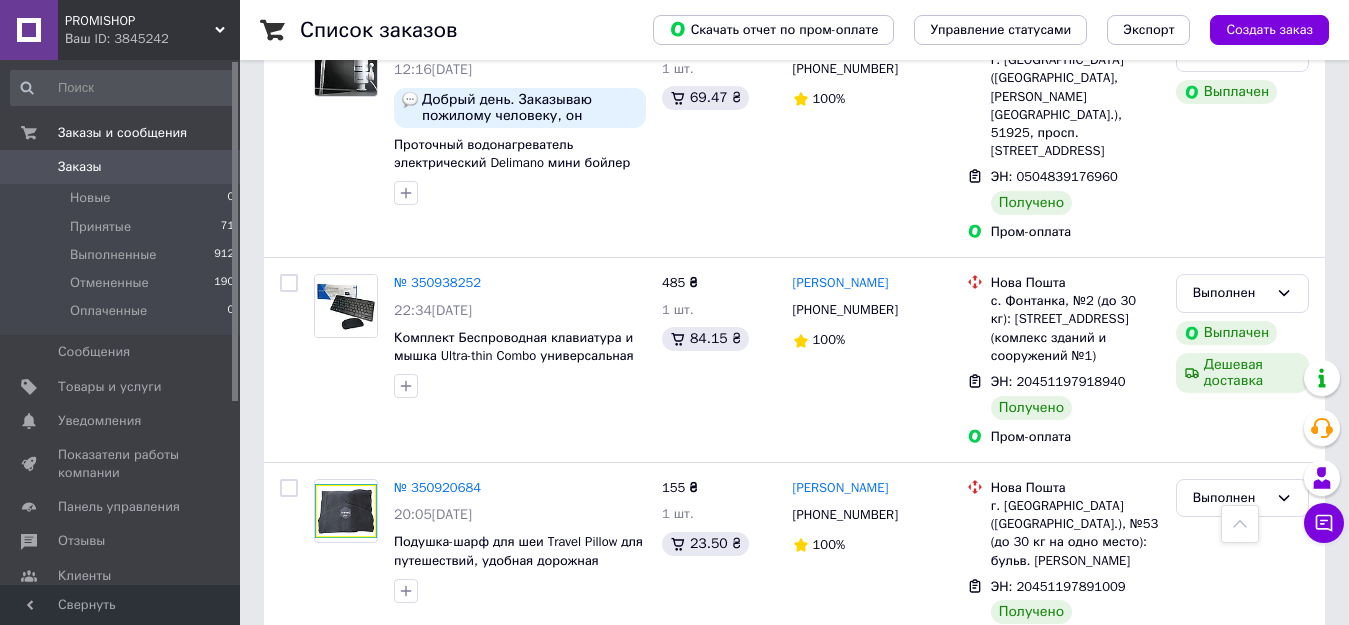 scroll, scrollTop: 4216, scrollLeft: 0, axis: vertical 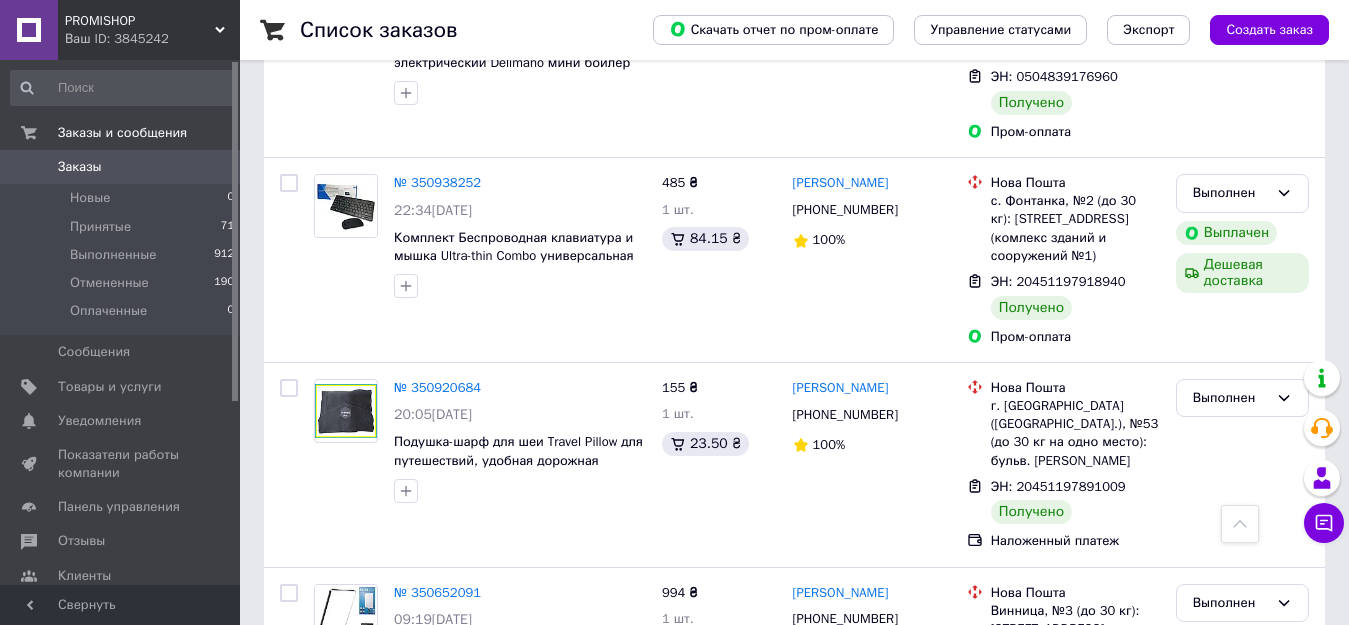 click on "PROMISHOP Ваш ID: 3845242" at bounding box center [149, 30] 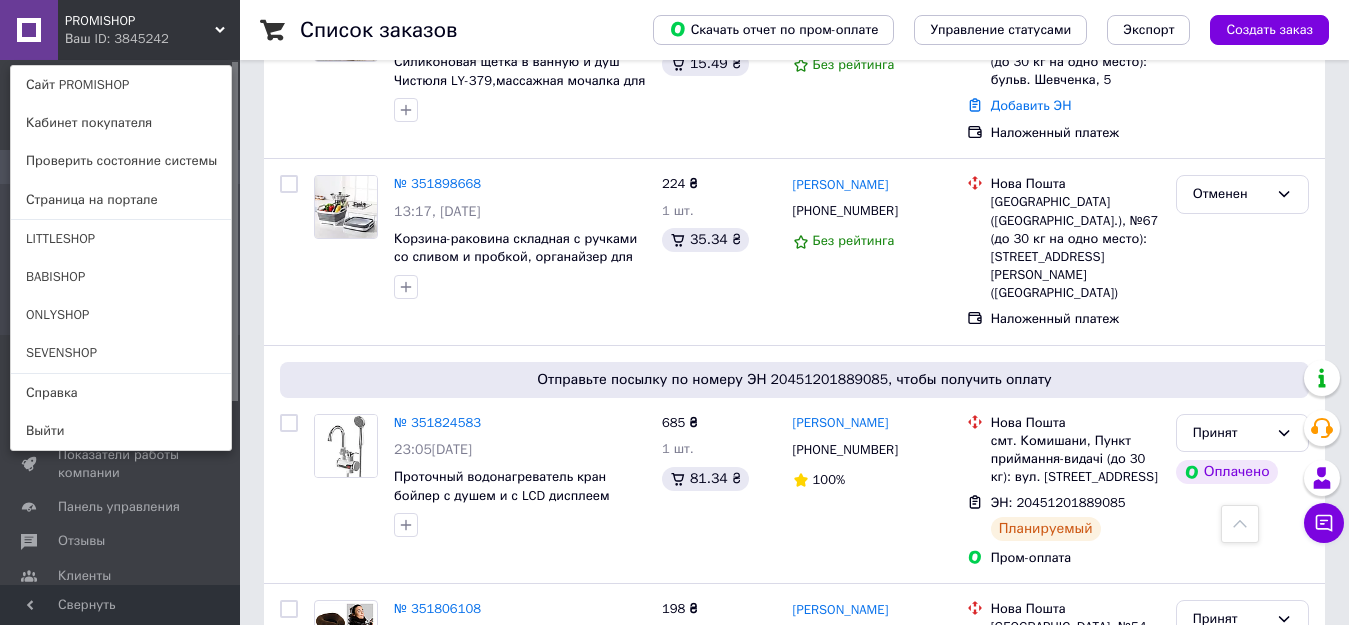scroll, scrollTop: 0, scrollLeft: 0, axis: both 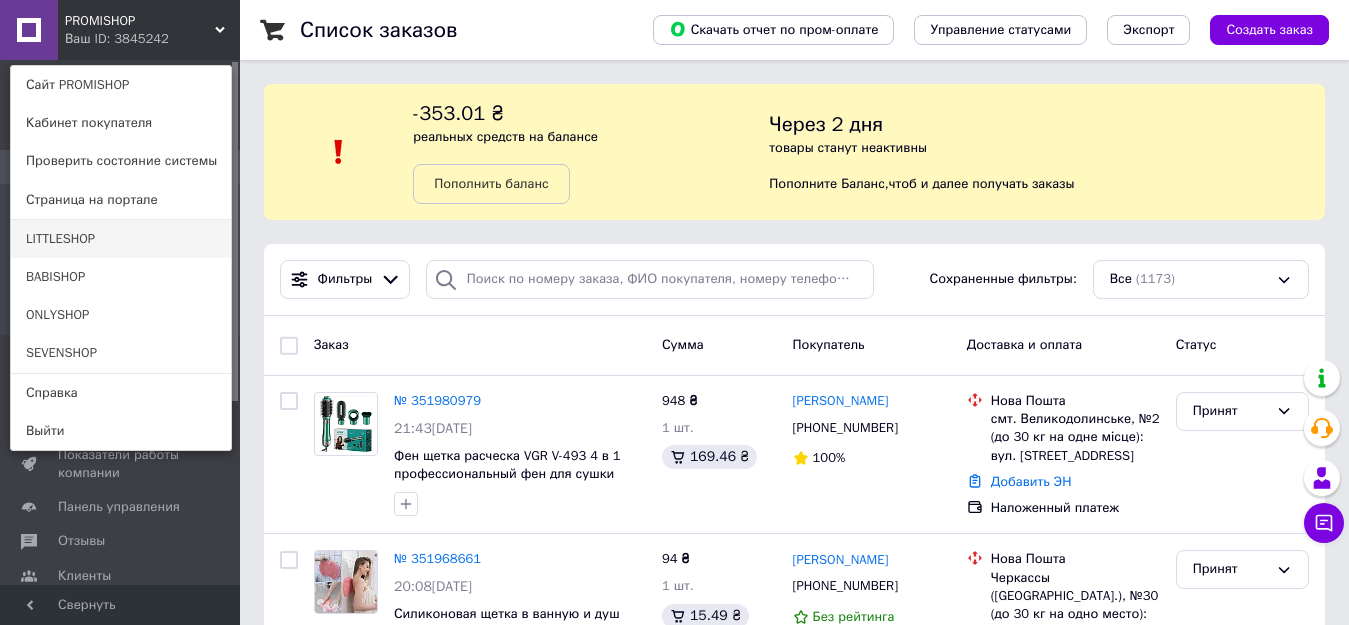 click on "LITTLESHOP" at bounding box center [121, 239] 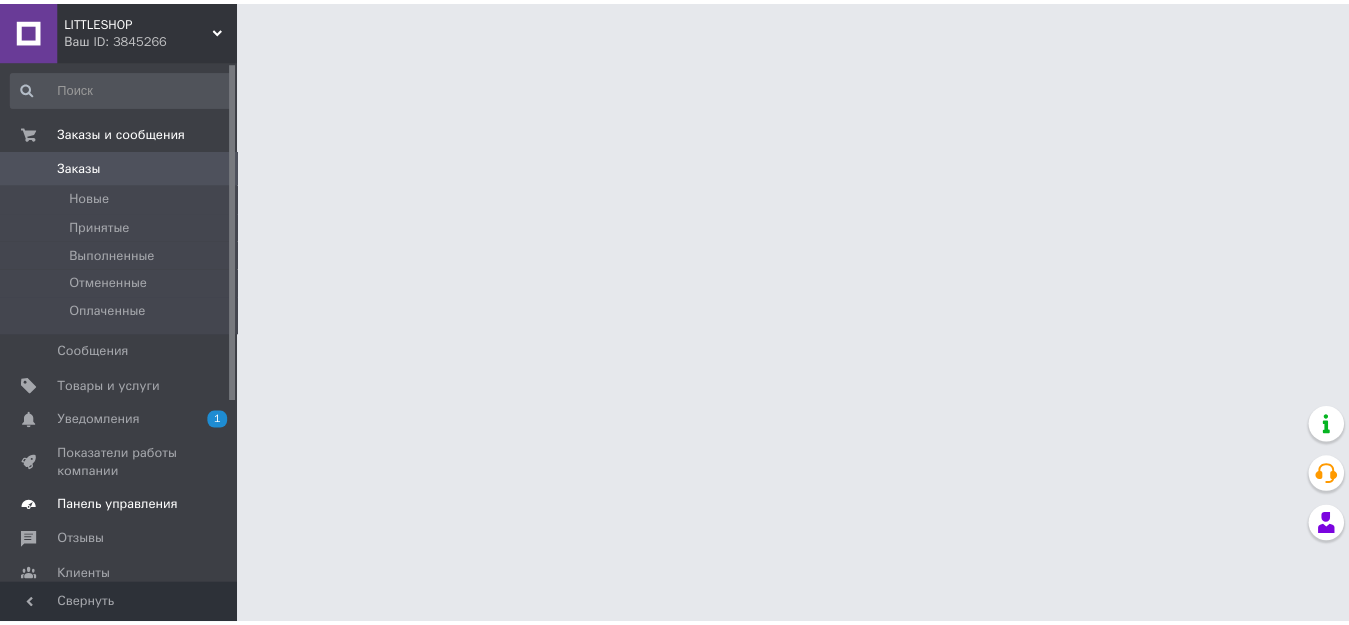 scroll, scrollTop: 0, scrollLeft: 0, axis: both 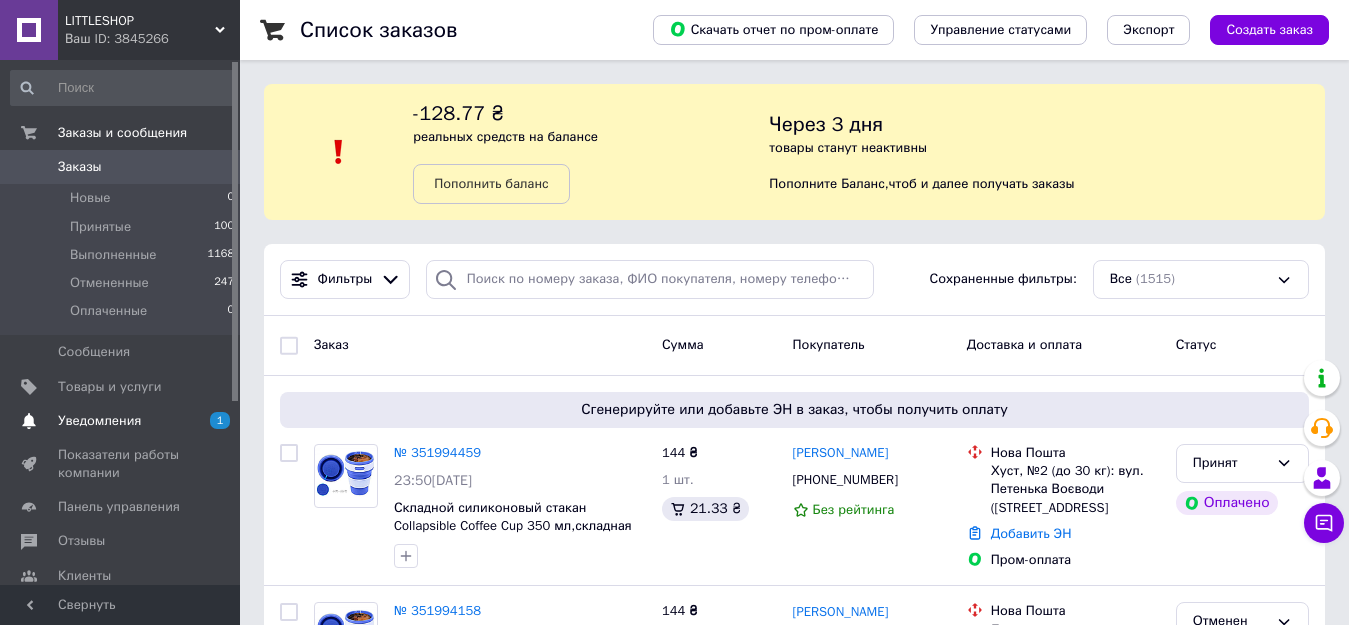 click on "Уведомления" at bounding box center [99, 421] 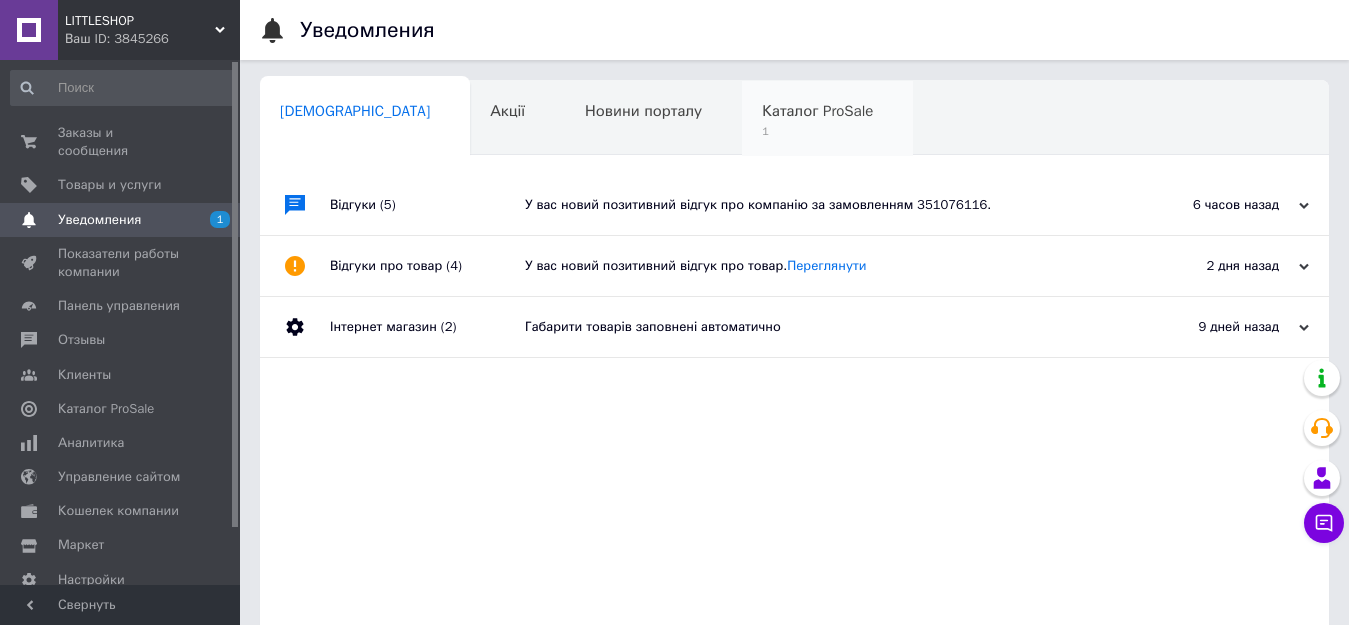 click on "Каталог ProSale" at bounding box center (817, 111) 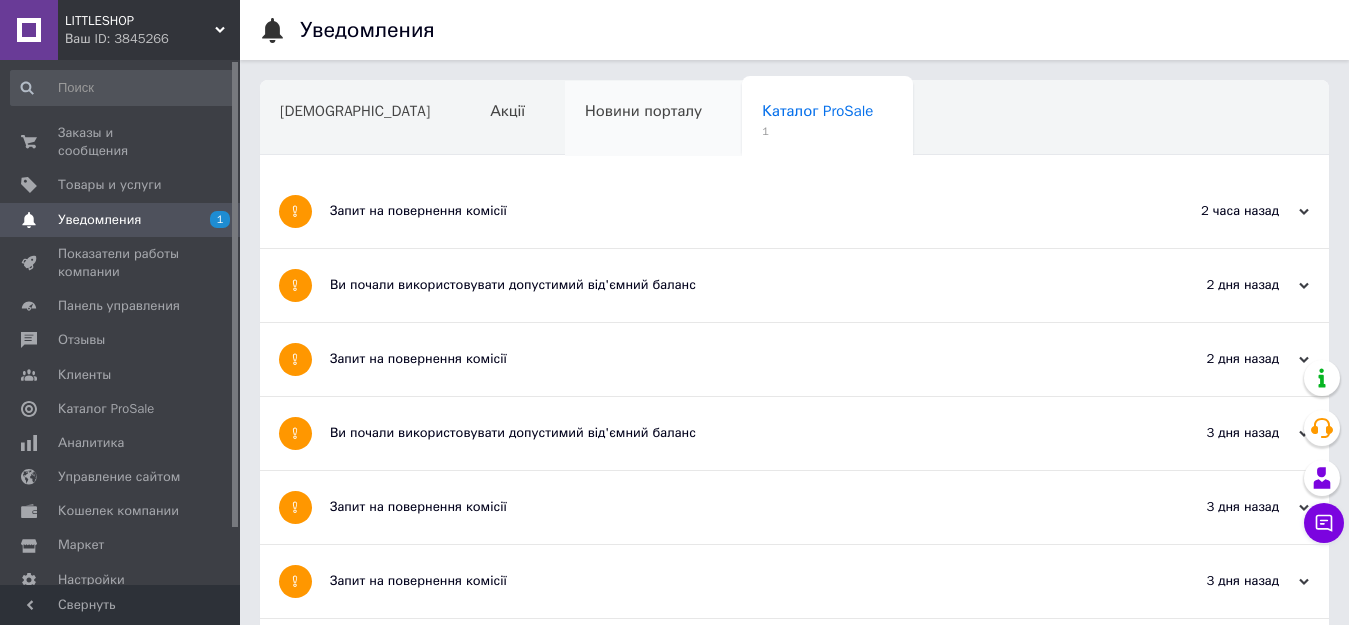 click on "Новини порталу" at bounding box center (643, 111) 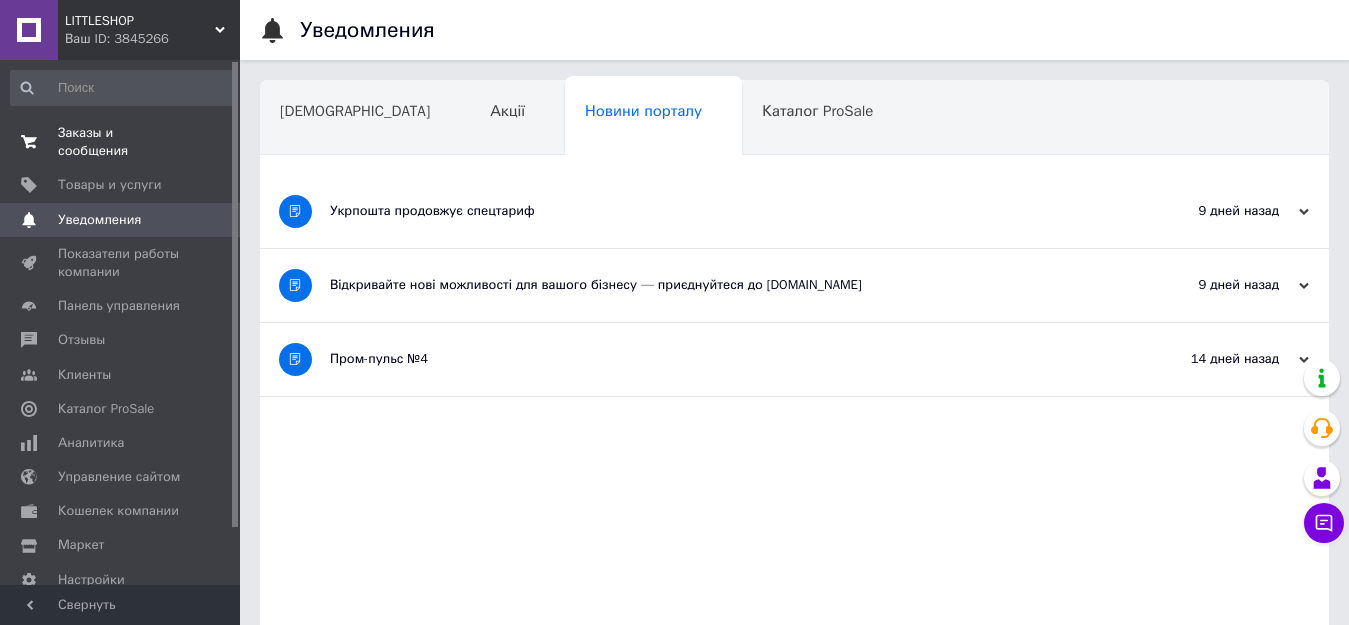 click on "Заказы и сообщения" at bounding box center (121, 142) 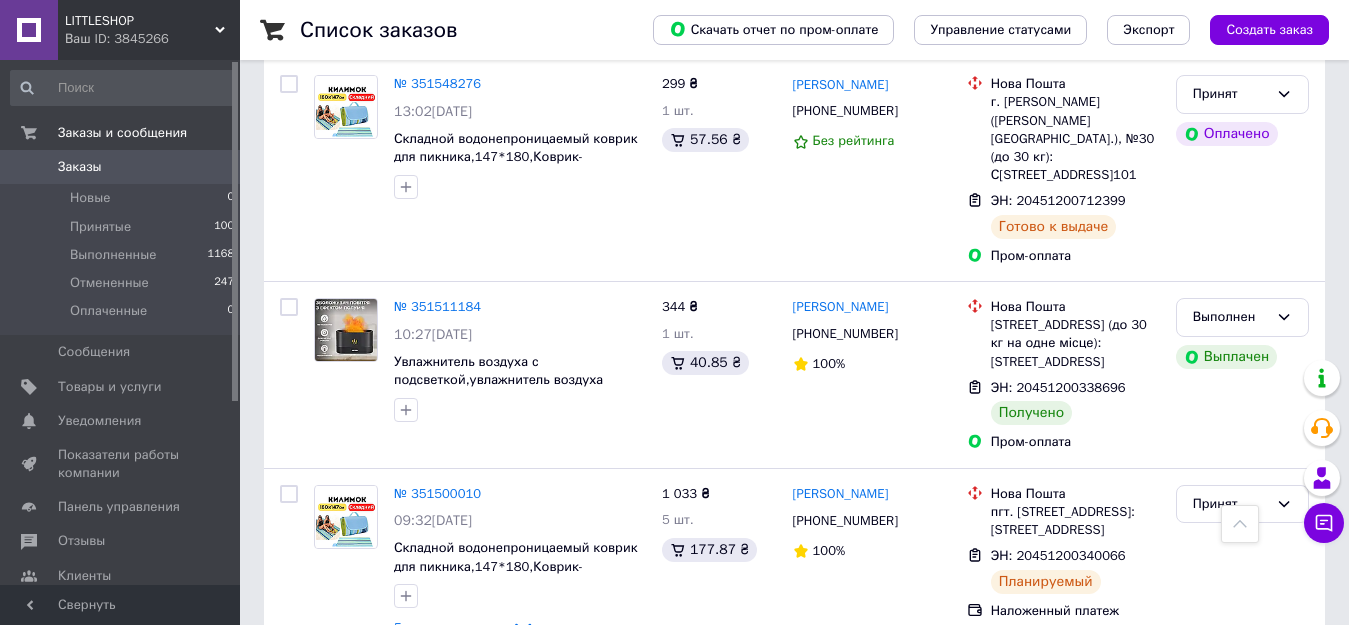 scroll, scrollTop: 1600, scrollLeft: 0, axis: vertical 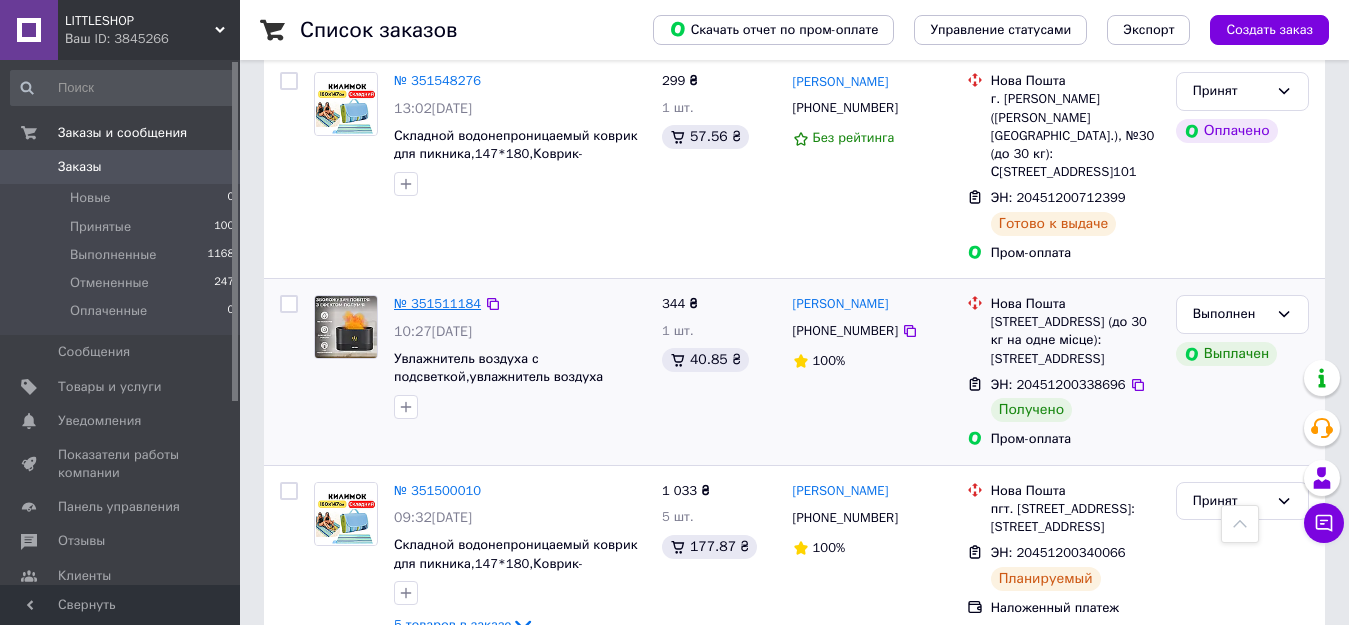 click on "№ 351511184" at bounding box center (437, 303) 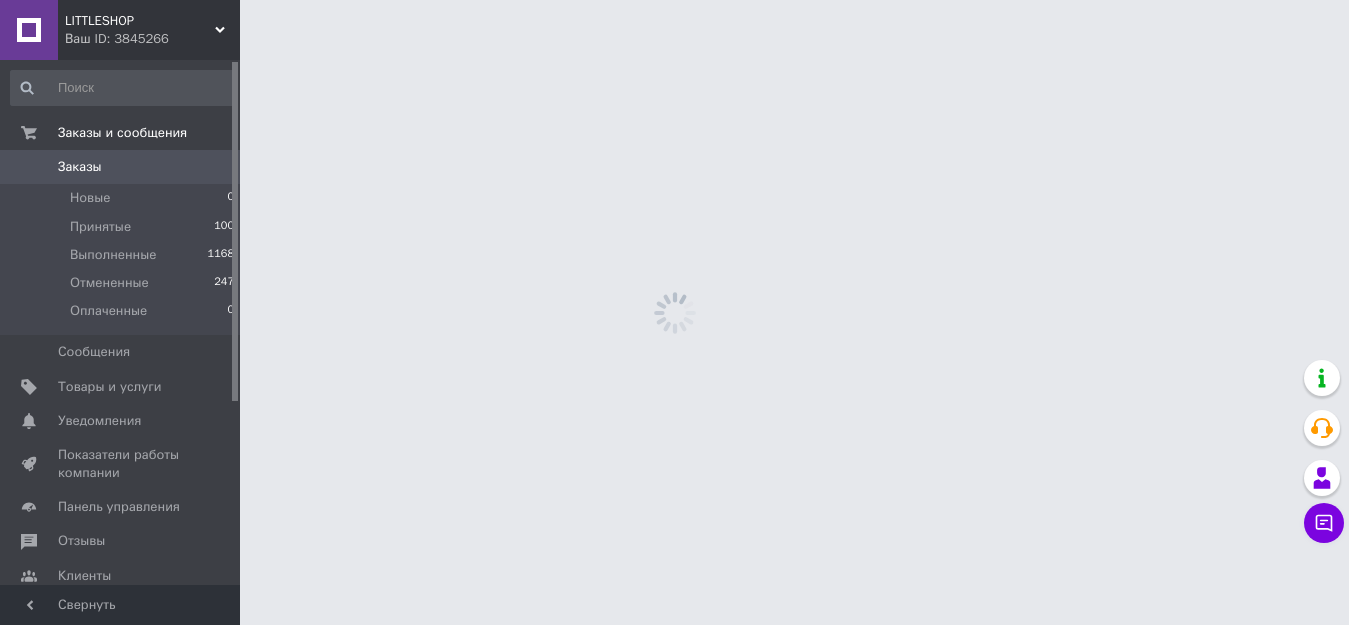 scroll, scrollTop: 0, scrollLeft: 0, axis: both 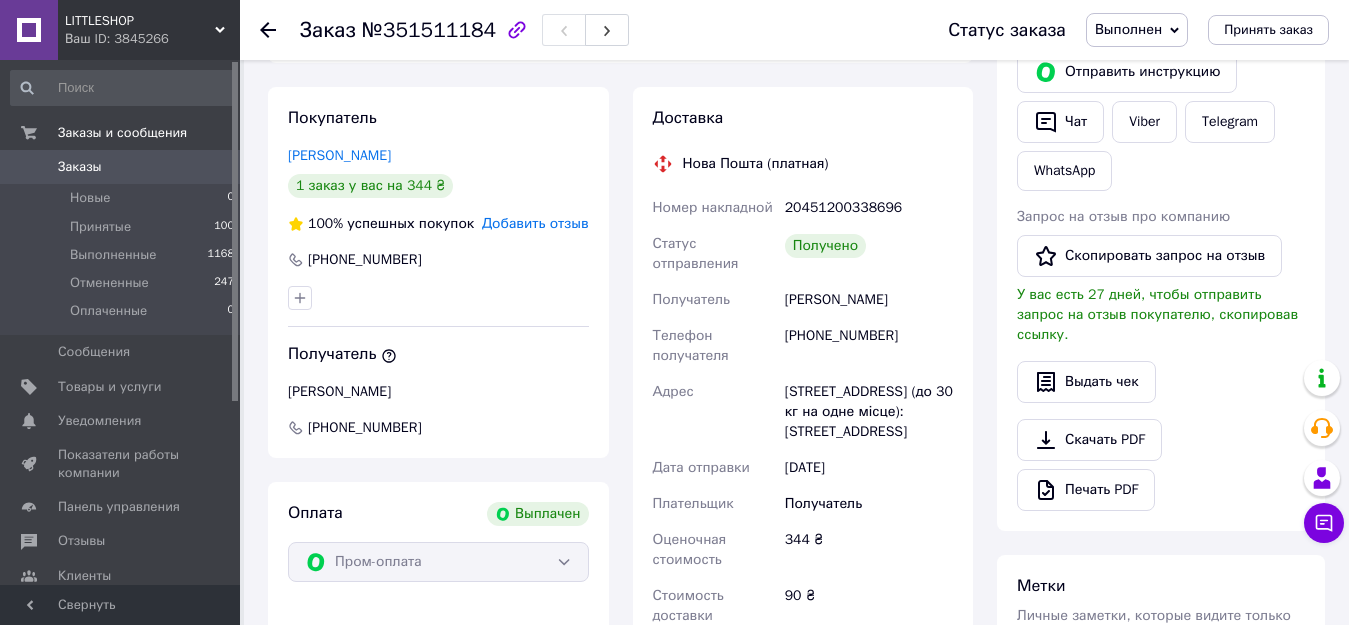 click on "Добавить отзыв" at bounding box center [535, 223] 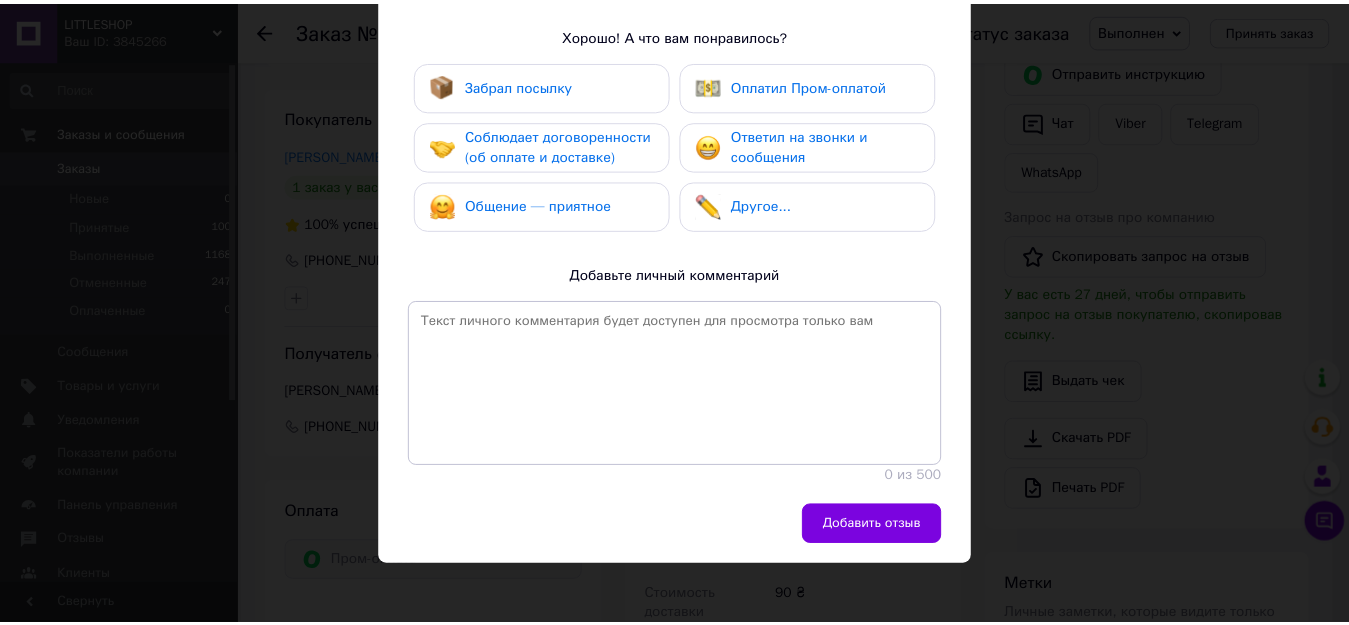 scroll, scrollTop: 347, scrollLeft: 0, axis: vertical 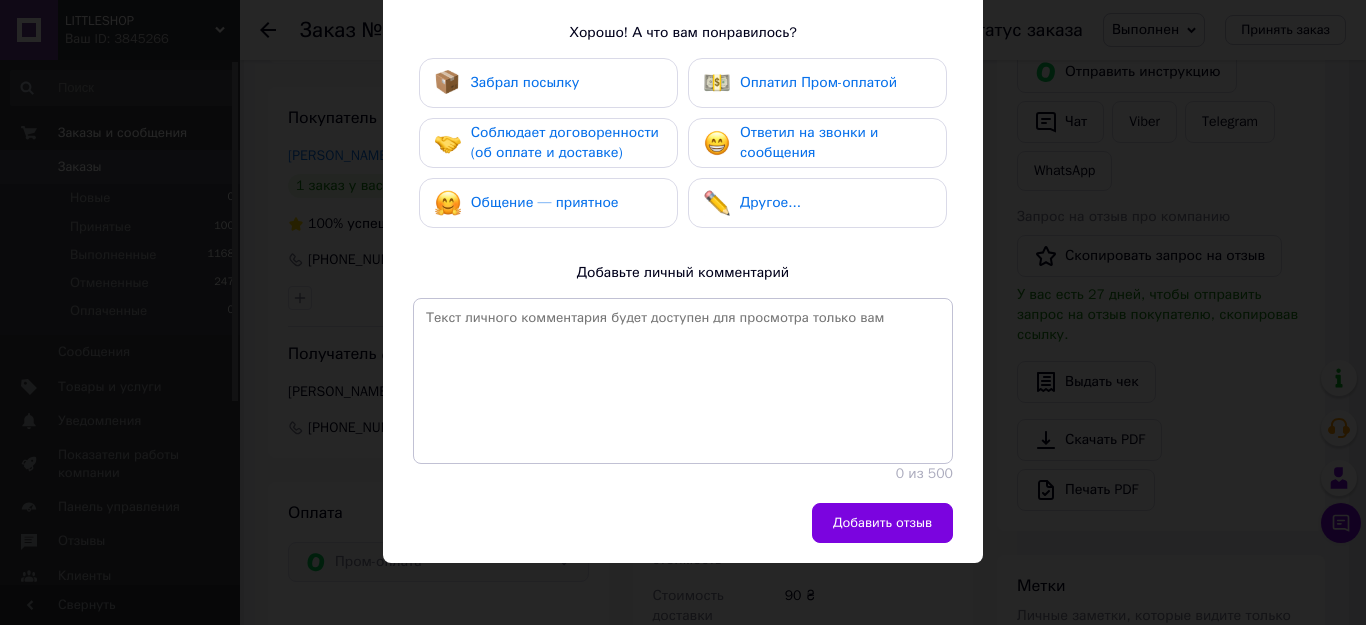 click on "Забрал посылку" at bounding box center (525, 82) 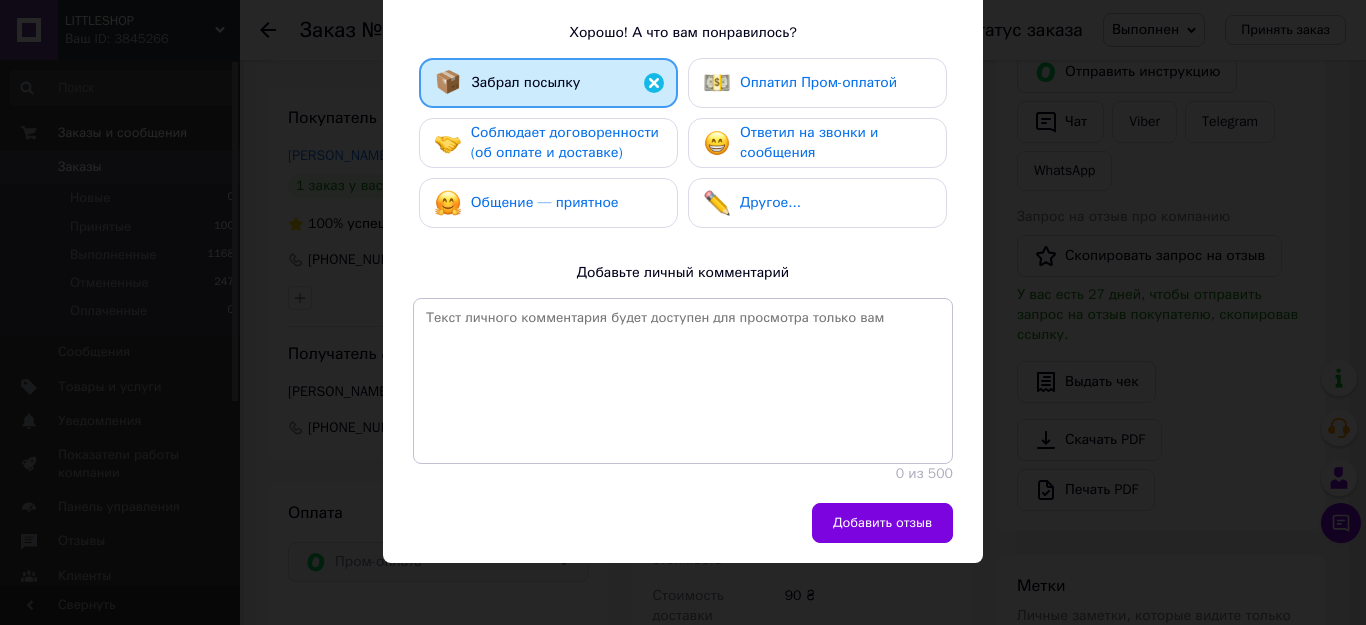 click on "Соблюдает договоренности (об оплате и доставке)" at bounding box center [565, 142] 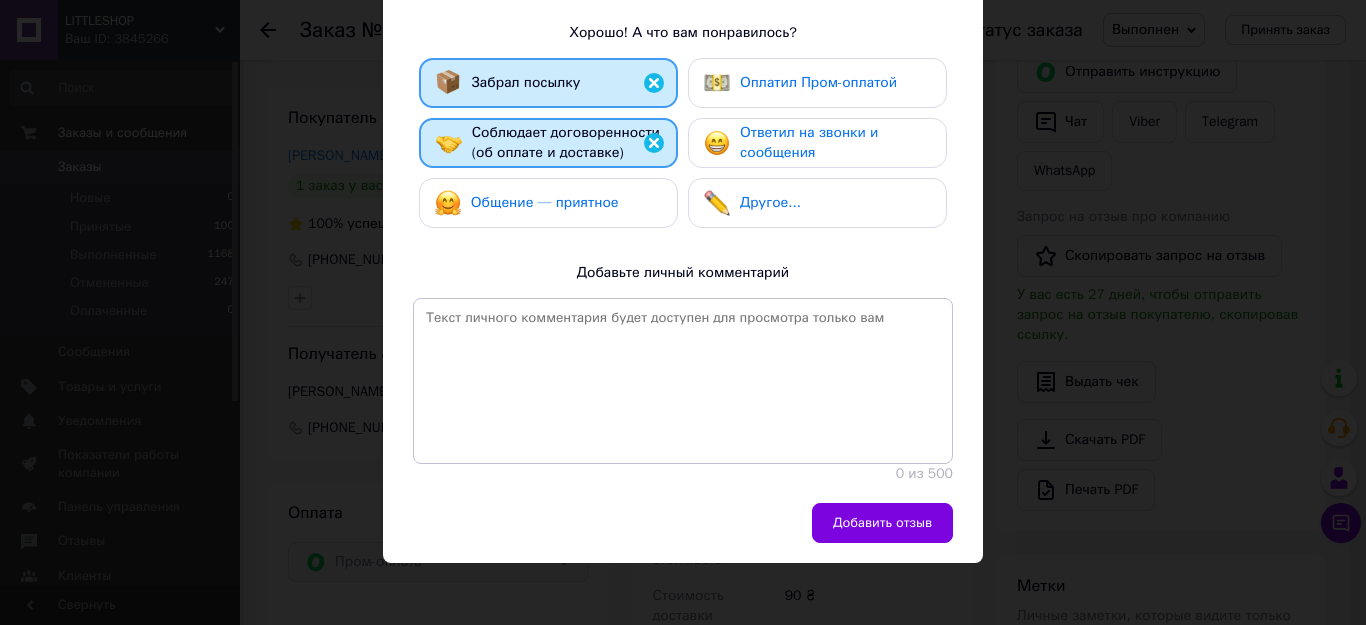 click on "Общение — приятное" at bounding box center [545, 202] 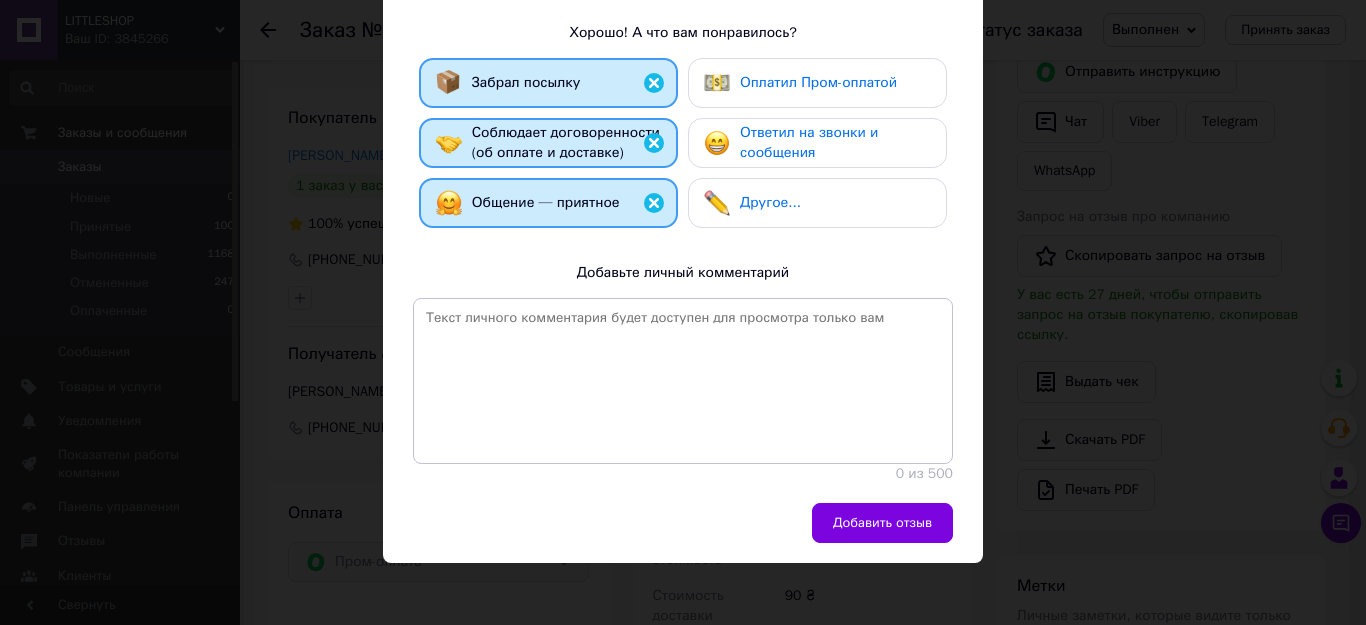click on "Оплатил Пром-оплатой" at bounding box center [817, 83] 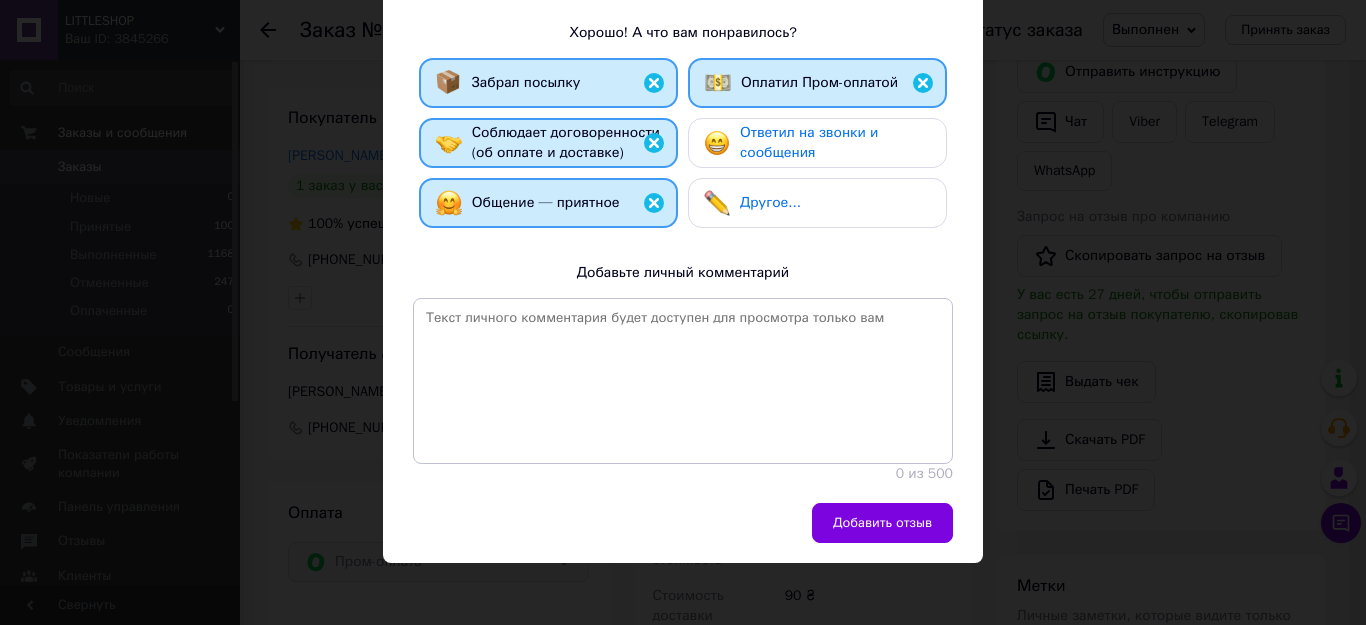 click on "Ответил на звонки и сообщения" at bounding box center (835, 143) 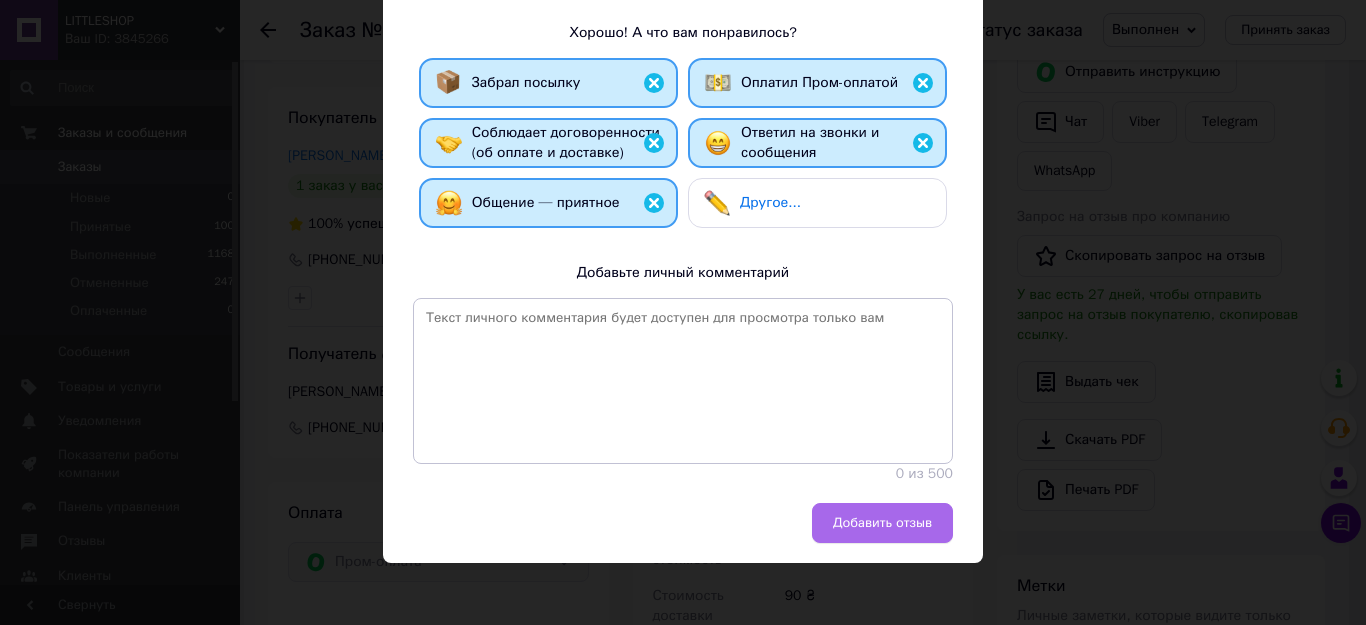 click on "Добавить отзыв" at bounding box center (882, 523) 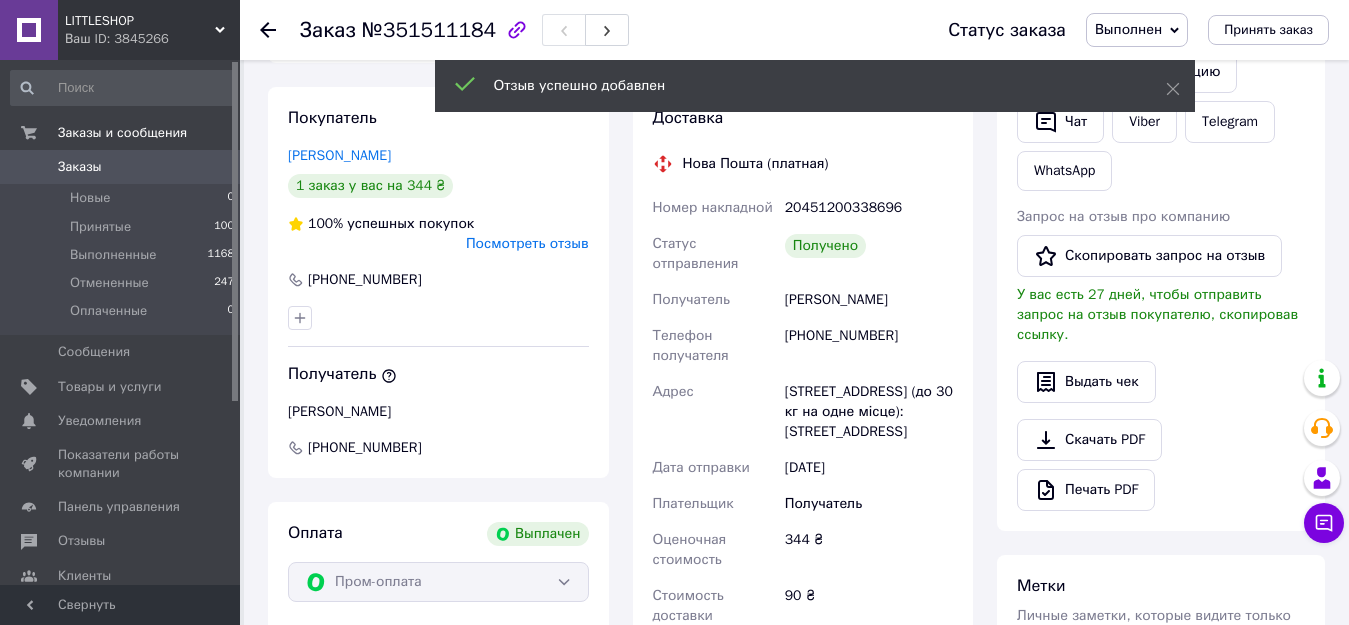 click 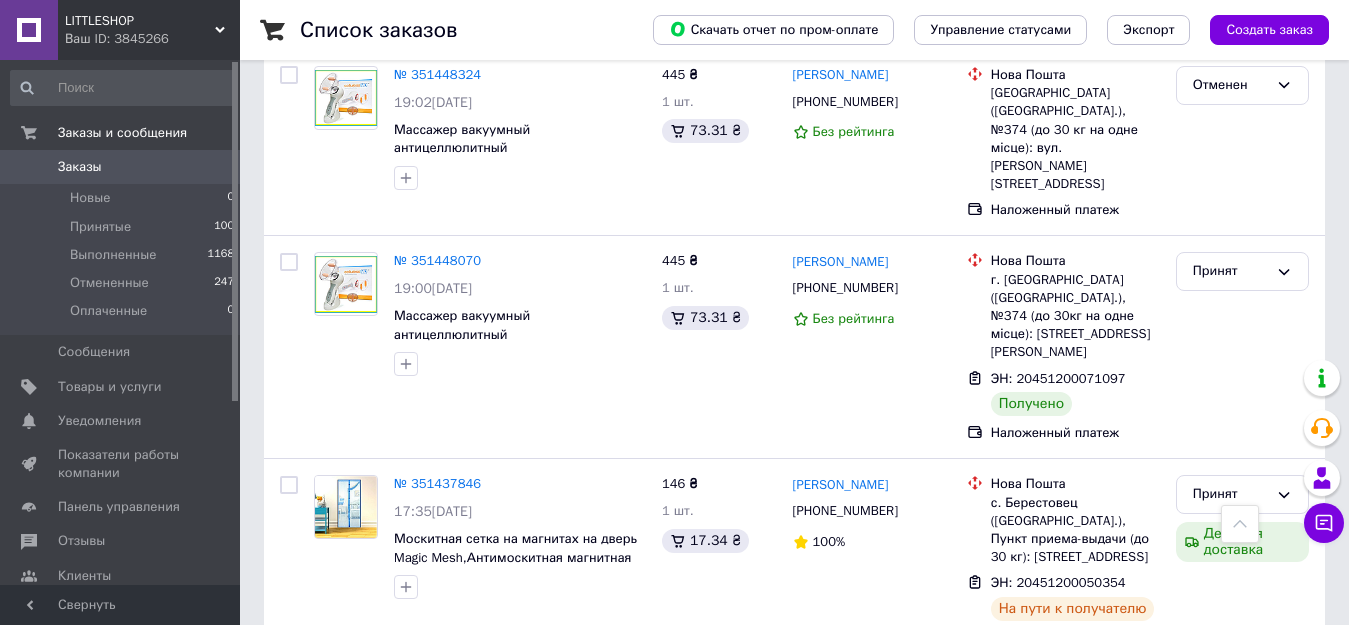 scroll, scrollTop: 2460, scrollLeft: 0, axis: vertical 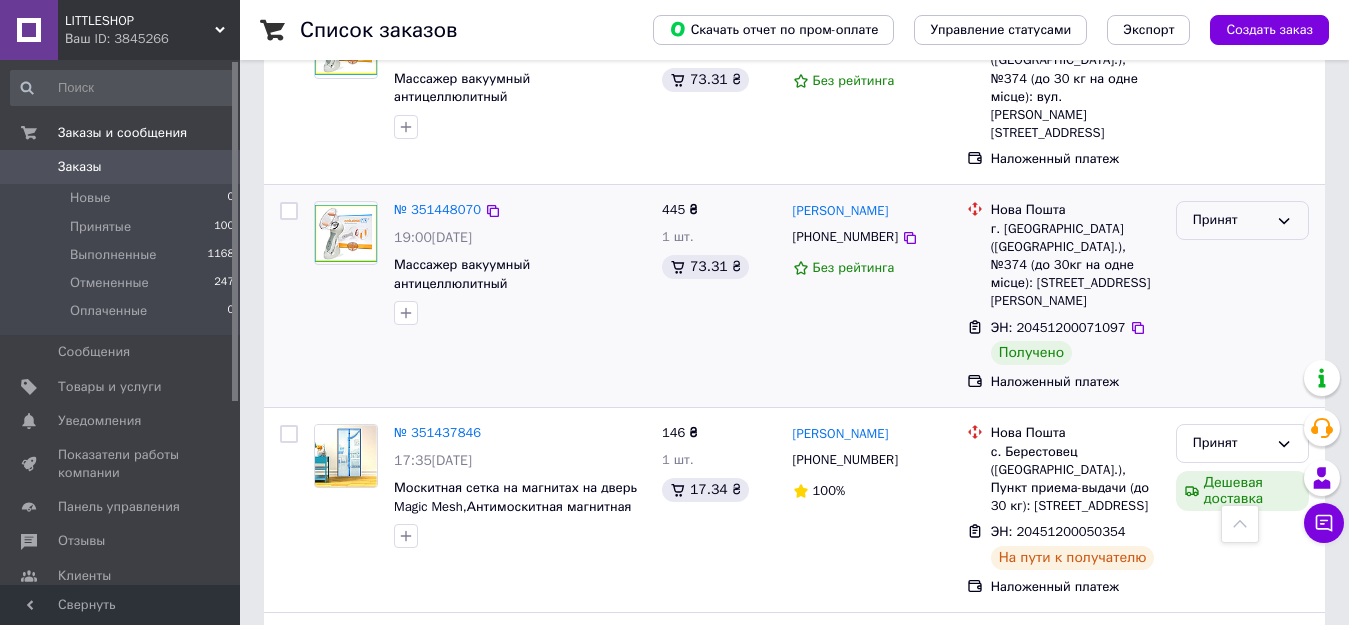 click 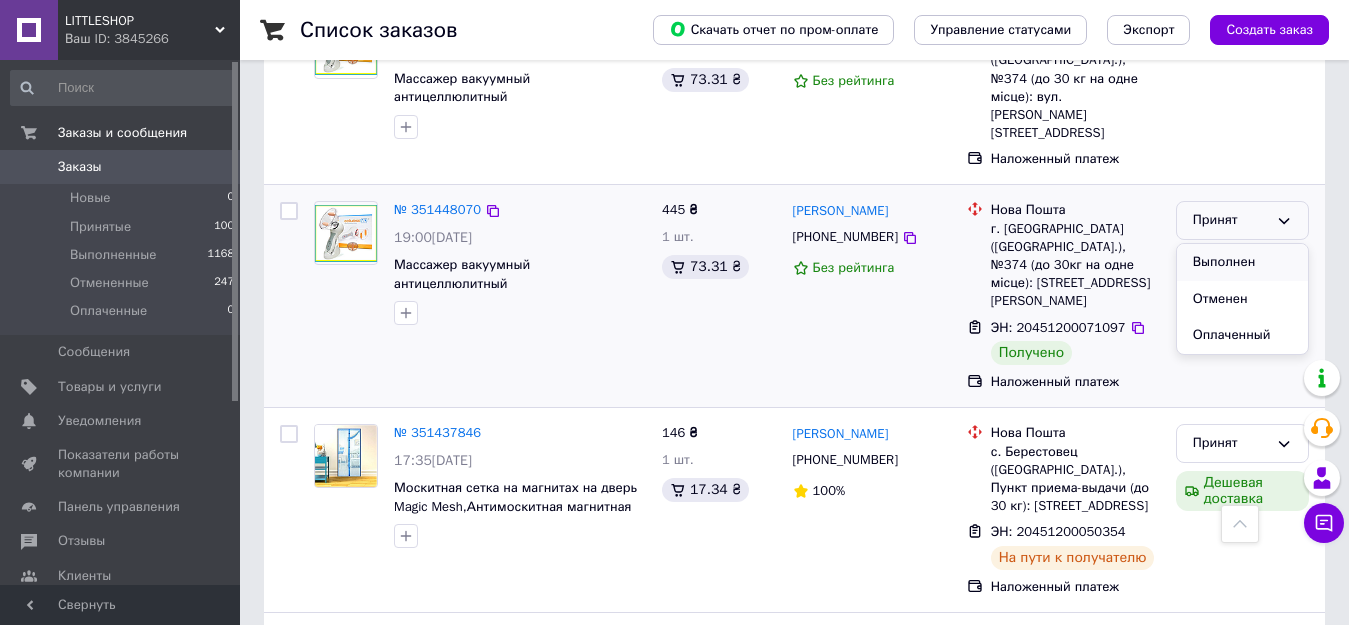 click on "Выполнен" at bounding box center [1242, 262] 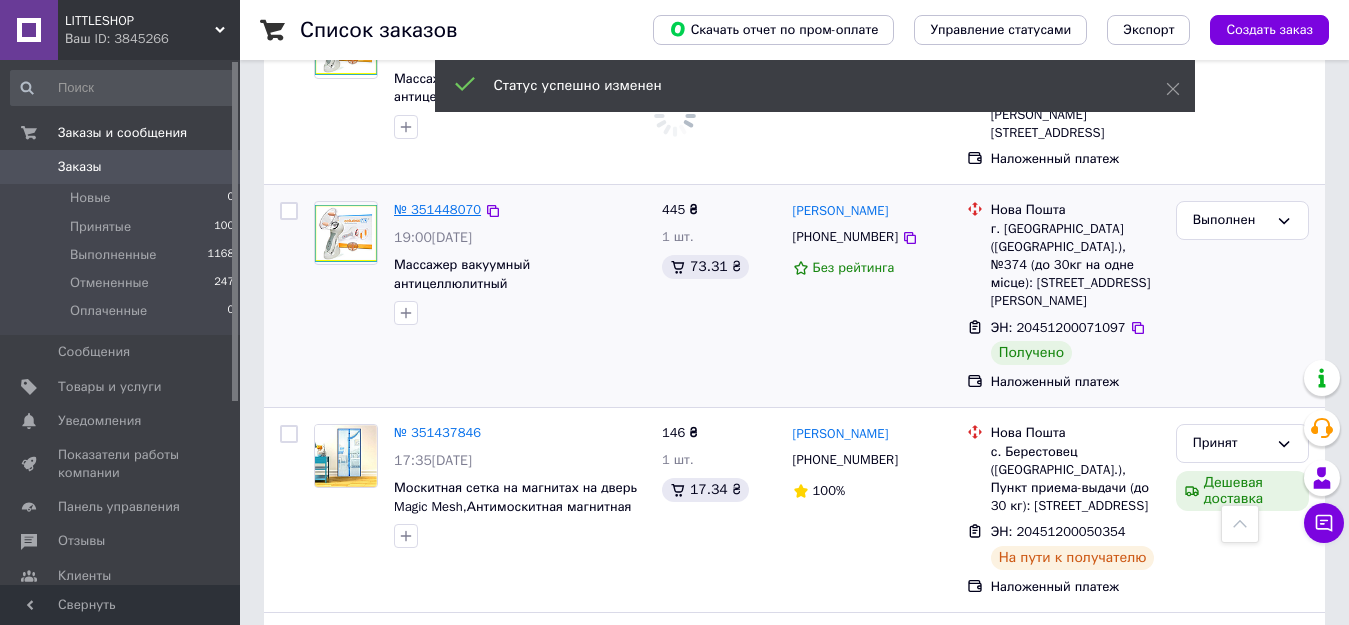 click on "№ 351448070" at bounding box center [437, 209] 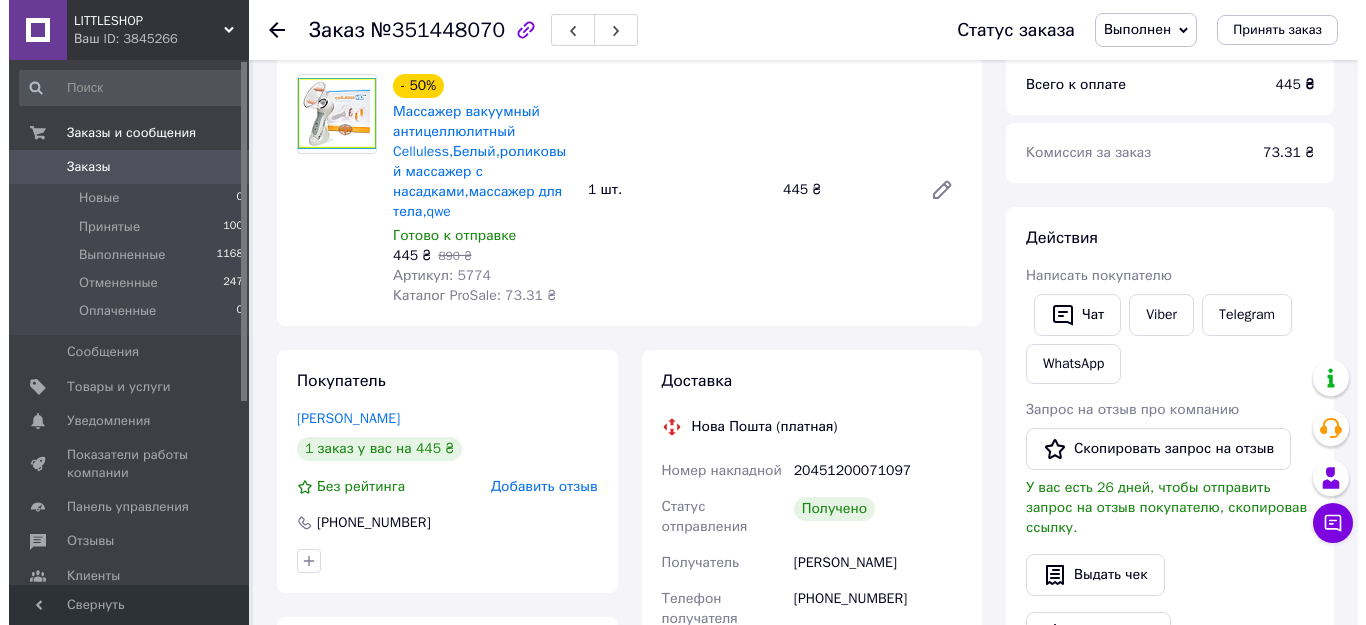 scroll, scrollTop: 156, scrollLeft: 0, axis: vertical 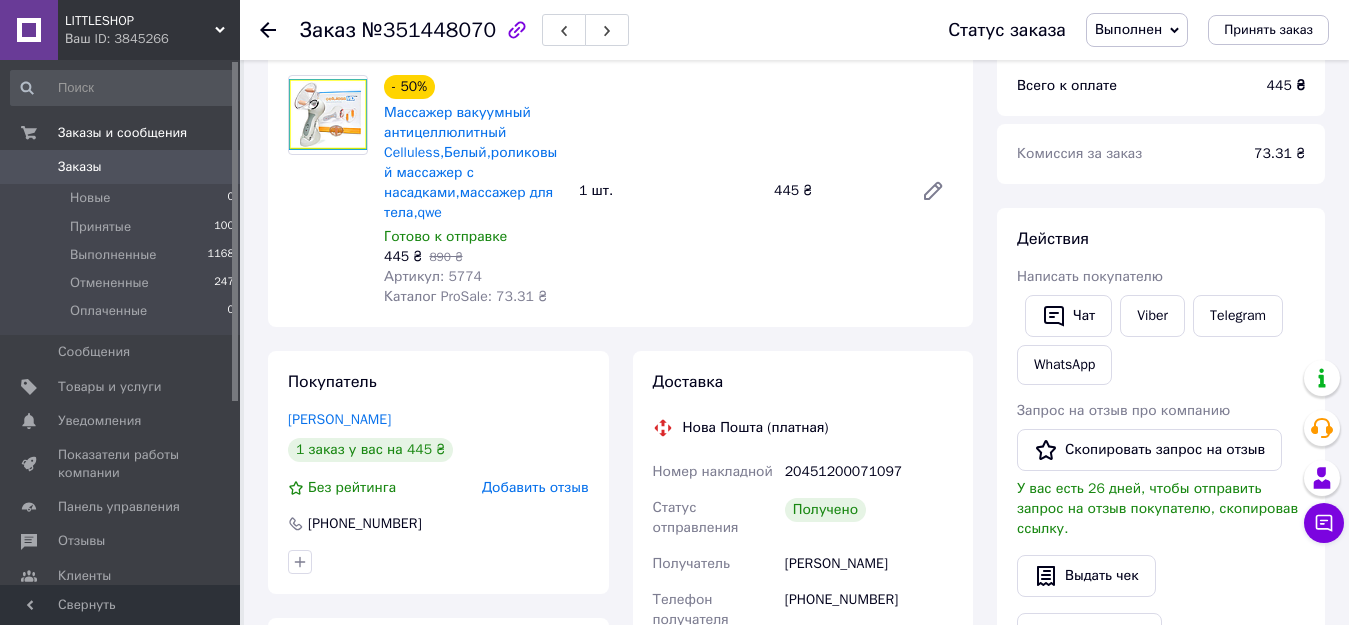 click on "Добавить отзыв" at bounding box center [535, 487] 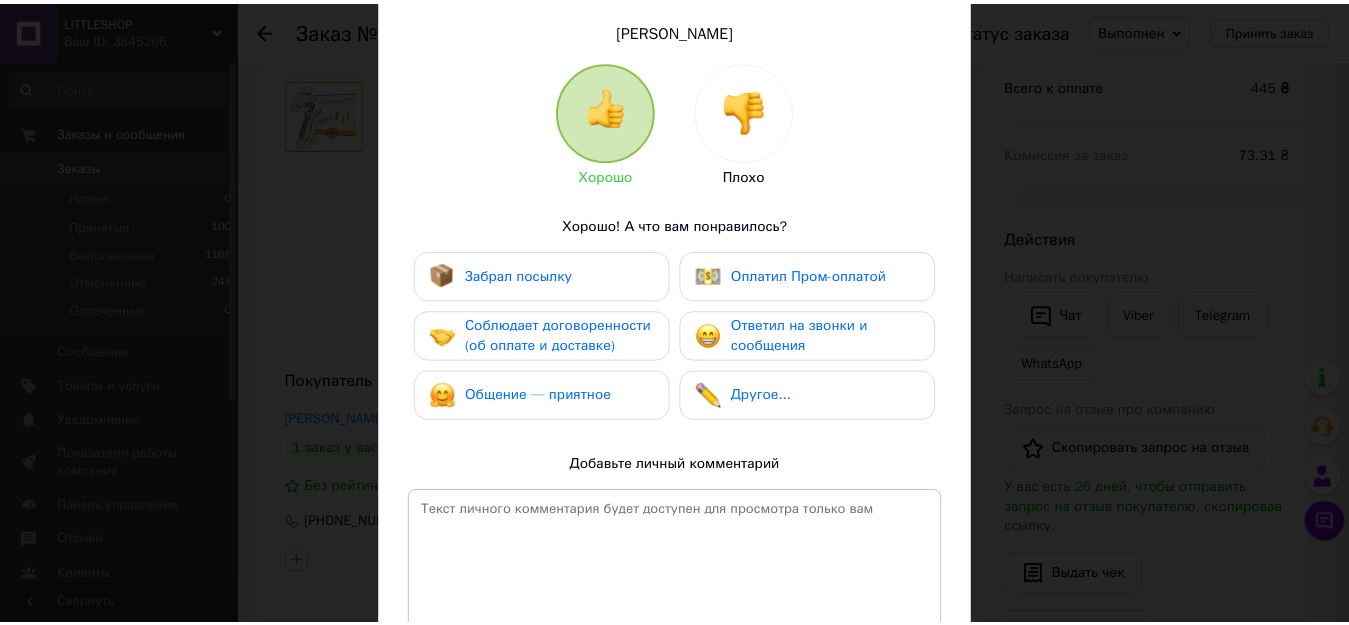 scroll, scrollTop: 346, scrollLeft: 0, axis: vertical 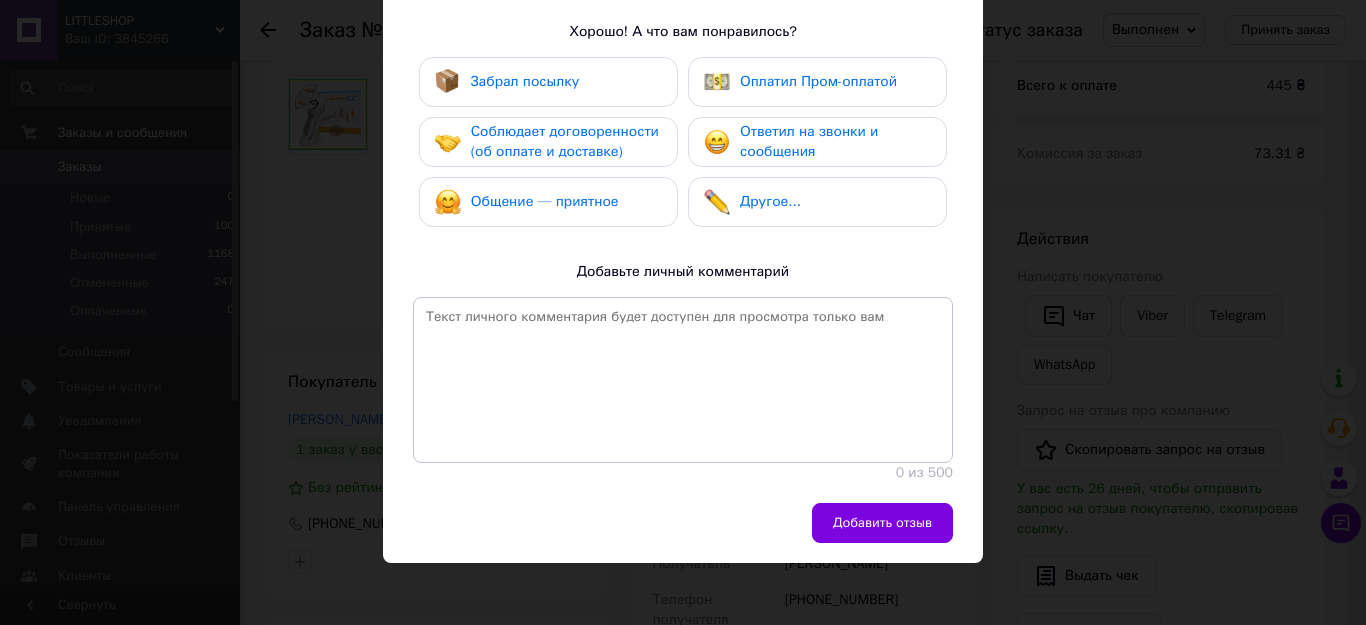 click on "Забрал посылку" at bounding box center [525, 81] 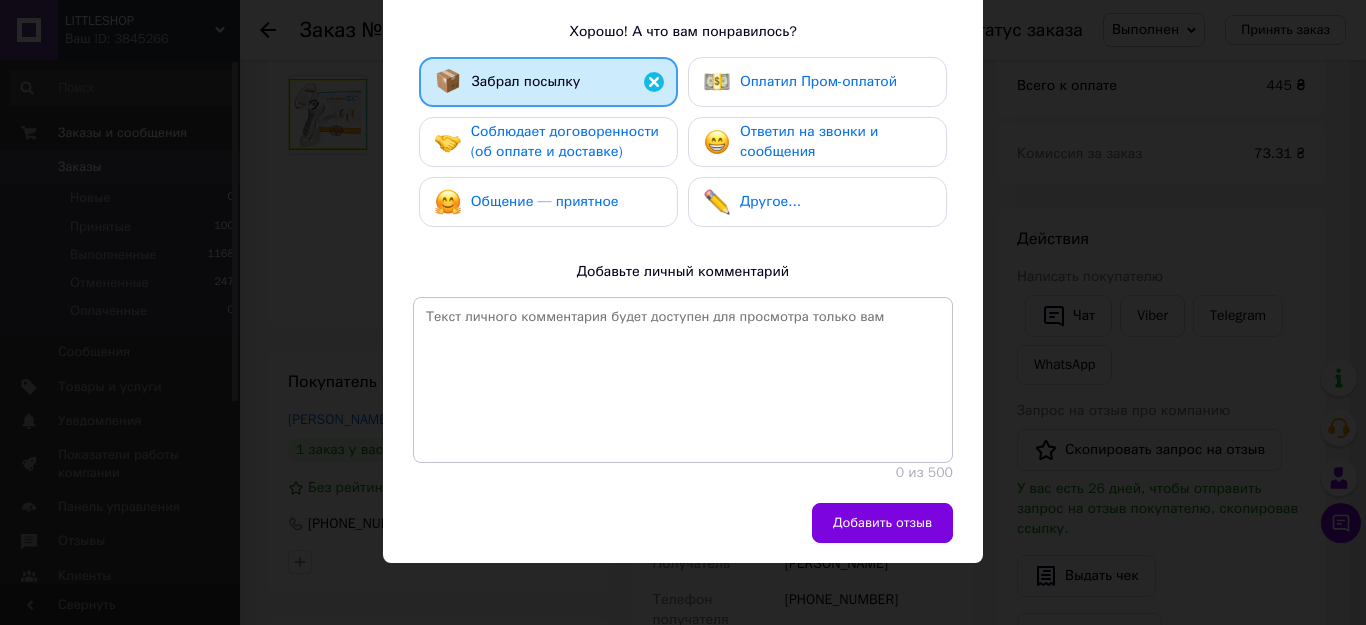 drag, startPoint x: 557, startPoint y: 133, endPoint x: 574, endPoint y: 161, distance: 32.75668 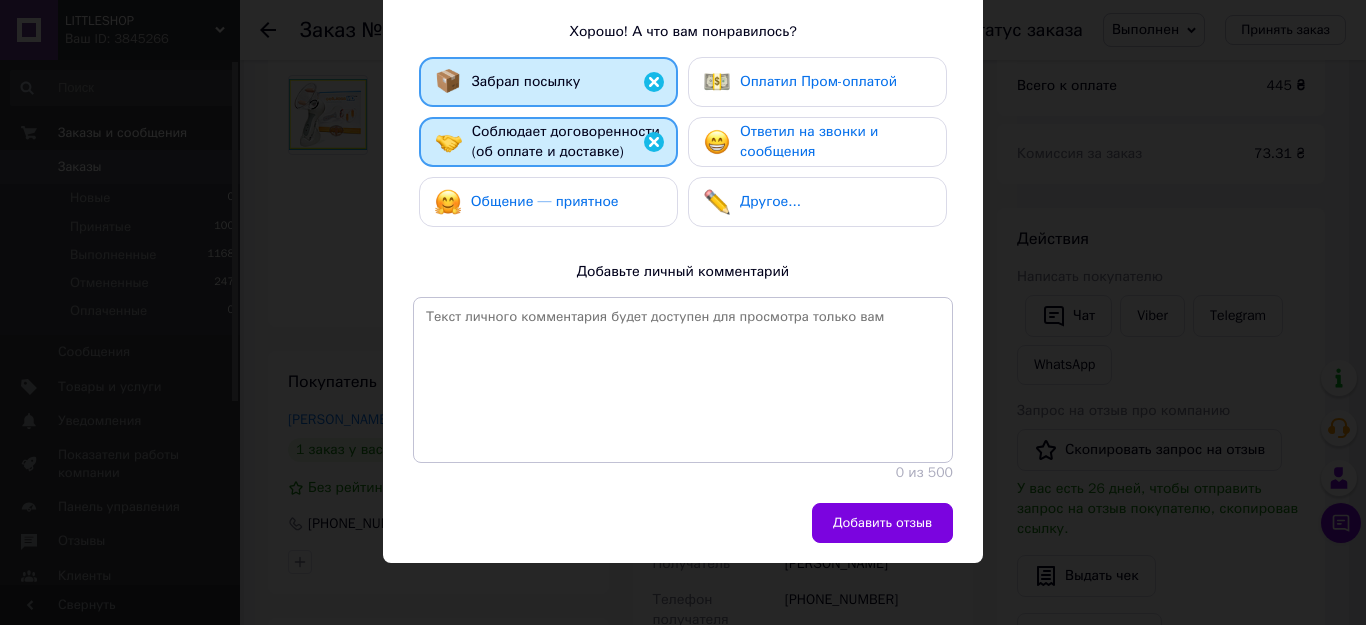 drag, startPoint x: 591, startPoint y: 202, endPoint x: 768, endPoint y: 136, distance: 188.90474 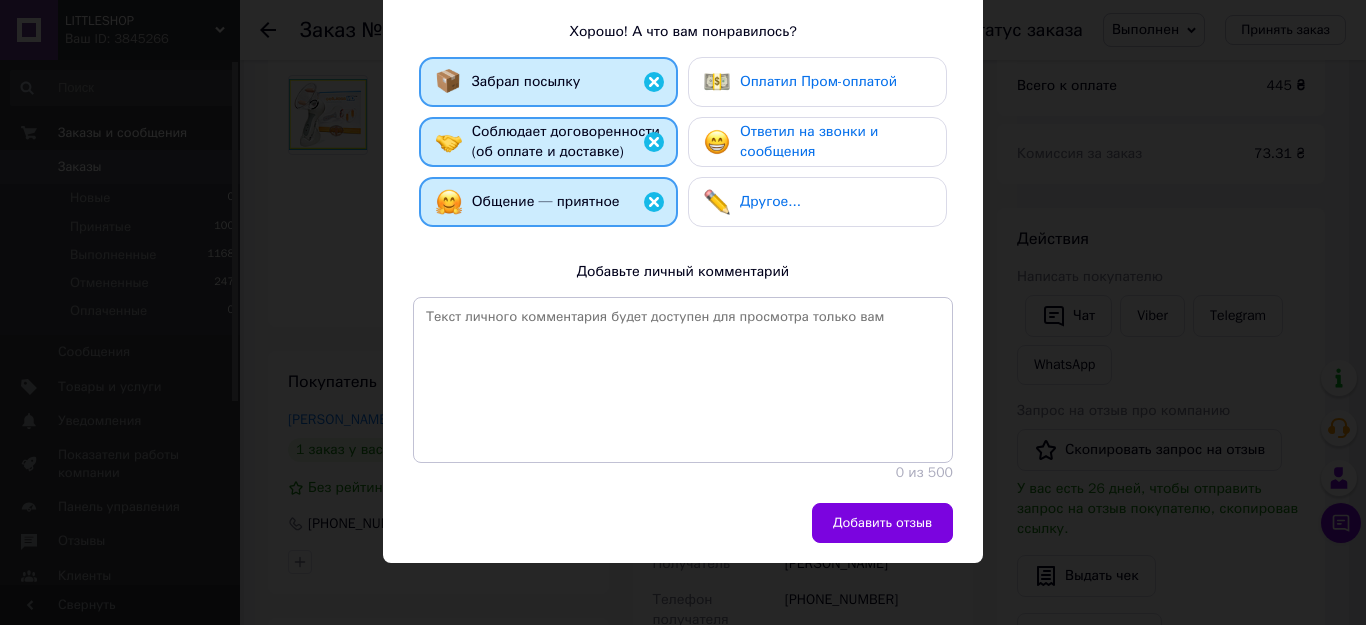 click on "Ответил на звонки и сообщения" at bounding box center (809, 141) 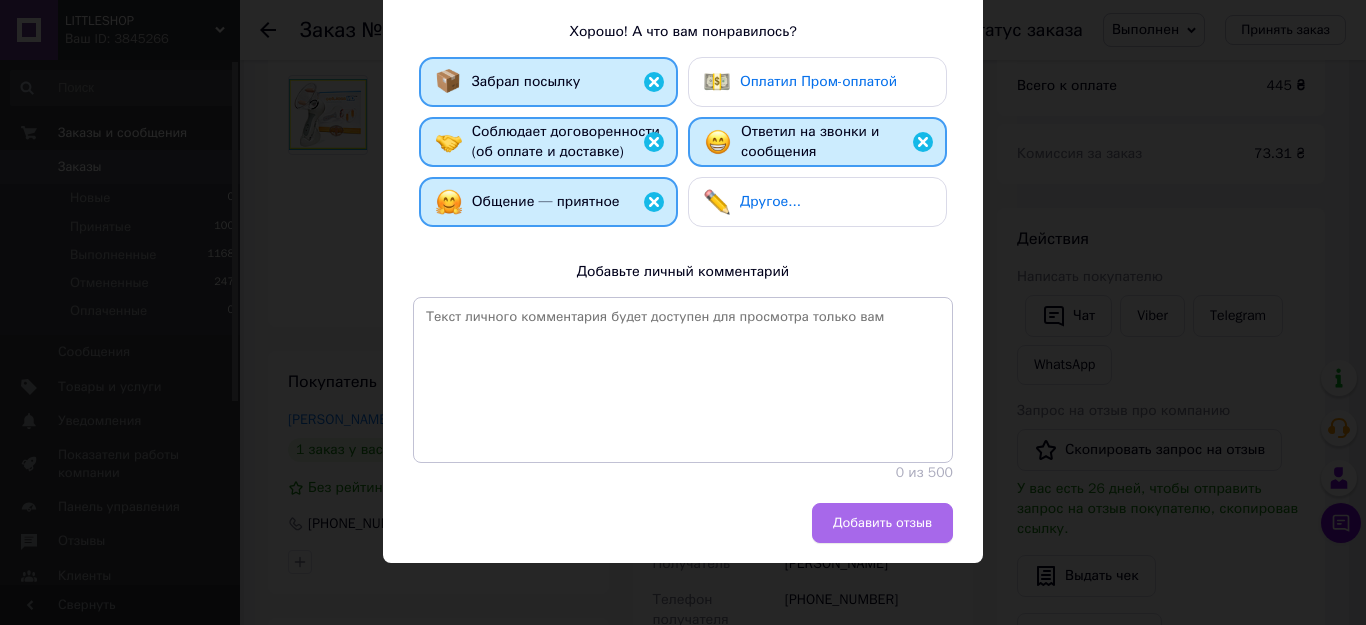 click on "Добавить отзыв" at bounding box center (882, 523) 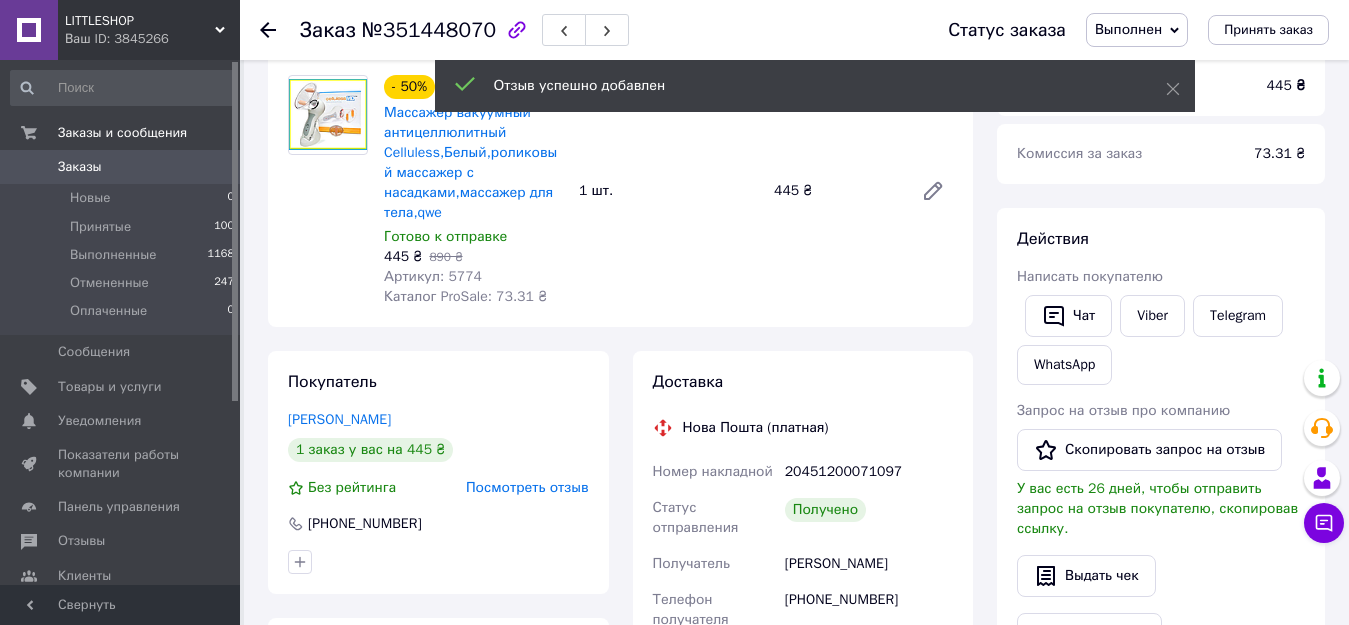 click 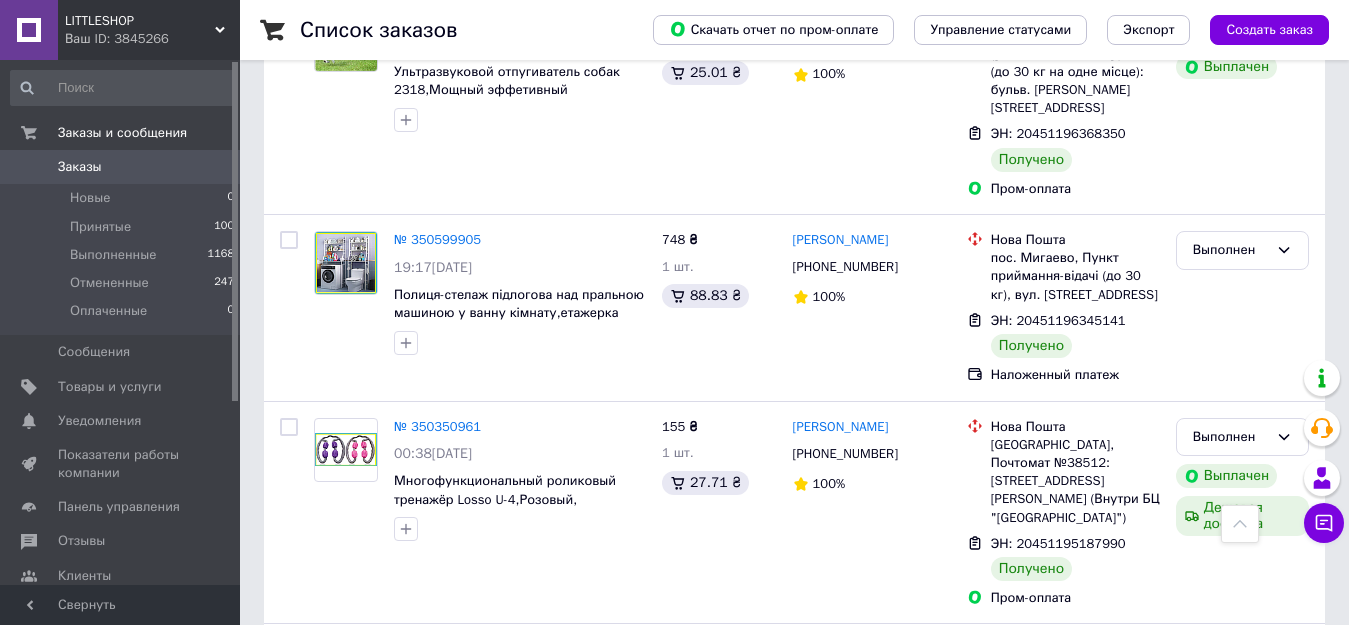 scroll, scrollTop: 7017, scrollLeft: 0, axis: vertical 